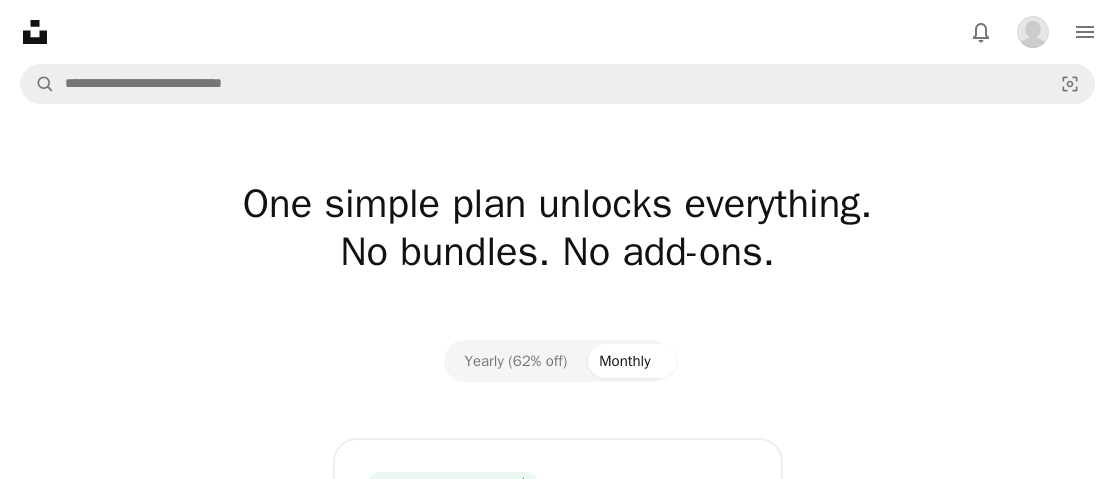 scroll, scrollTop: 500, scrollLeft: 0, axis: vertical 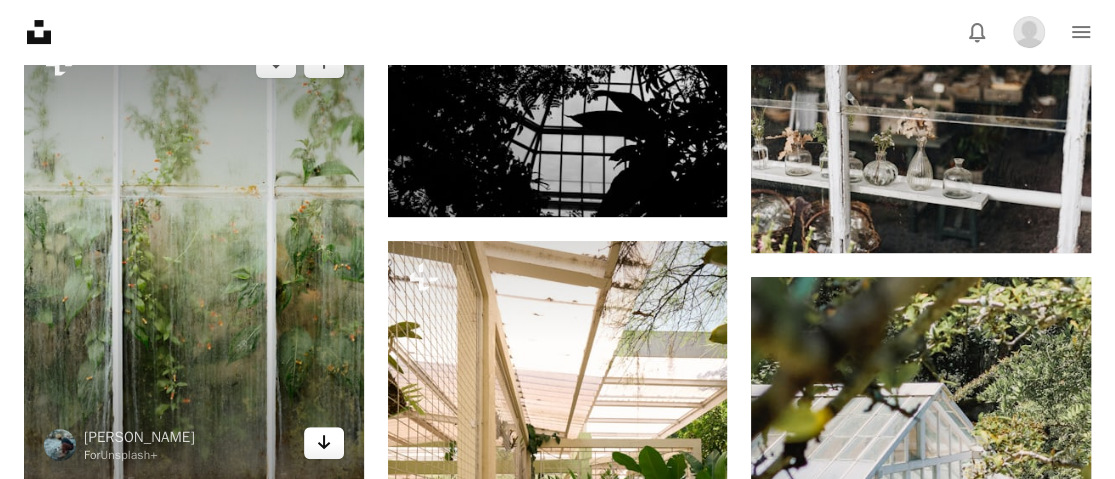 click on "Arrow pointing down" 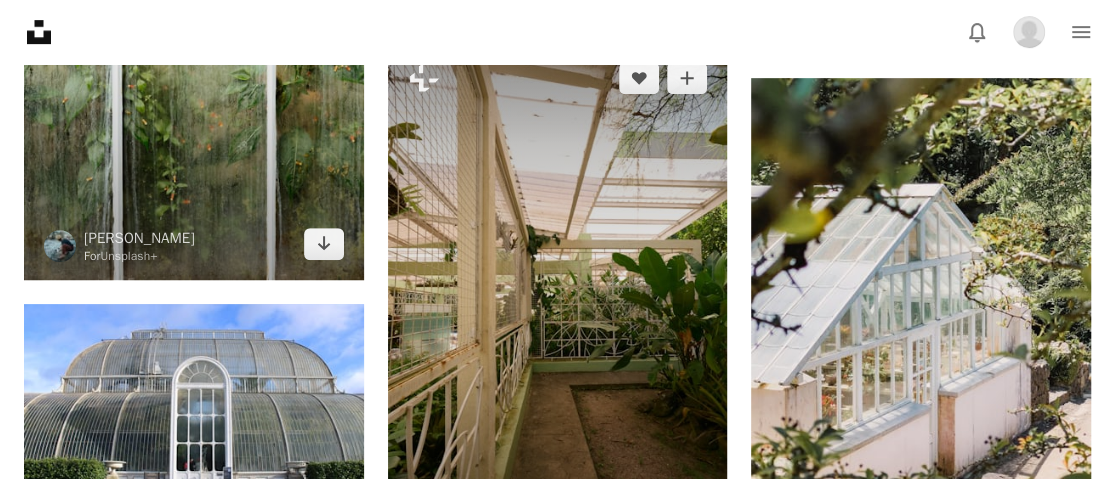 scroll, scrollTop: 500, scrollLeft: 0, axis: vertical 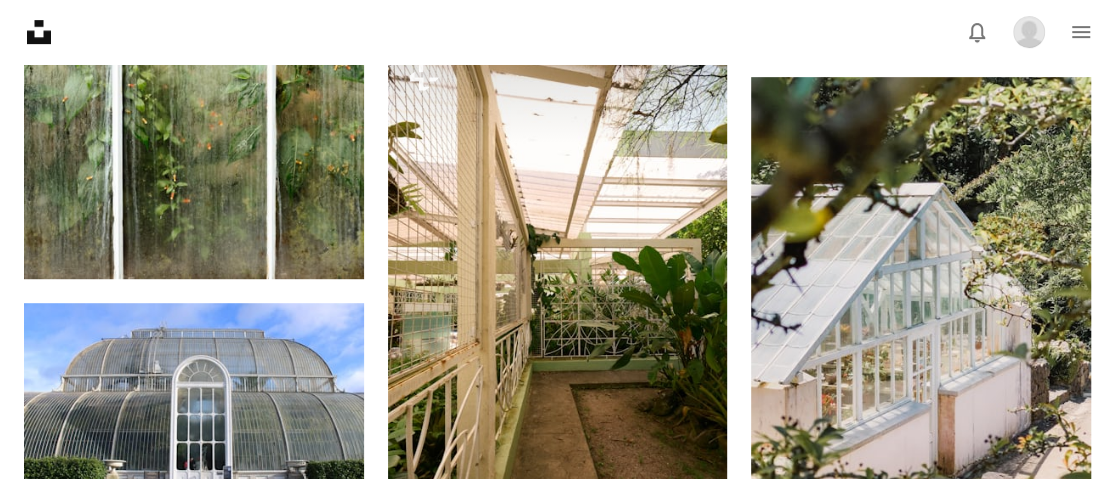 click on "Unsplash logo Unsplash Home A photo Pen Tool A stack of folders Download Bell navigation menu" at bounding box center (557, 32) 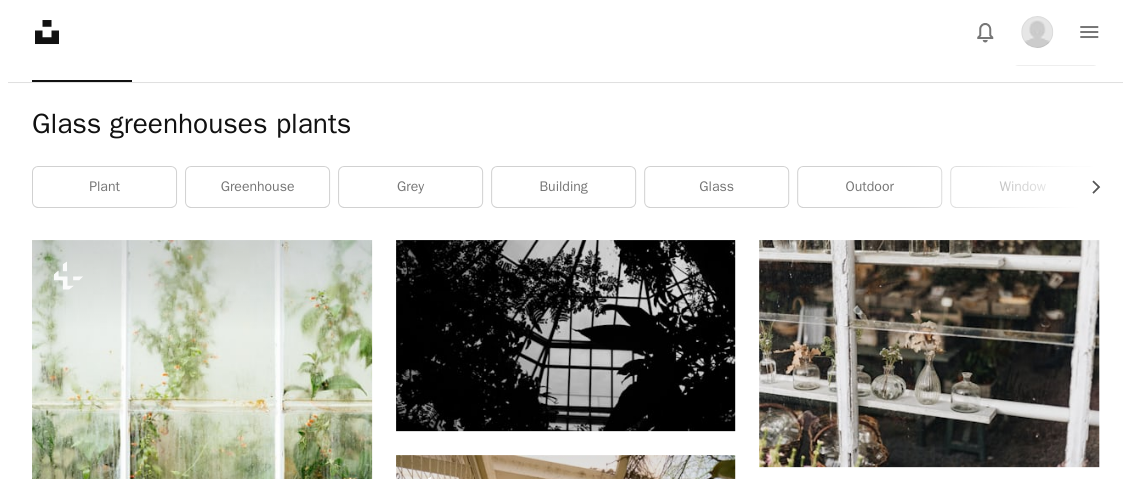 scroll, scrollTop: 0, scrollLeft: 0, axis: both 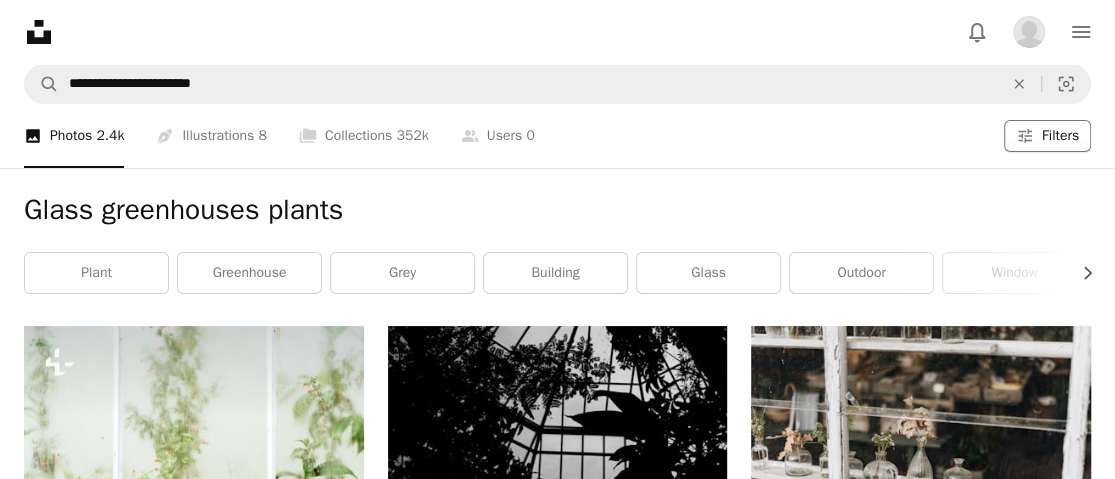 click on "Filters" at bounding box center [1060, 136] 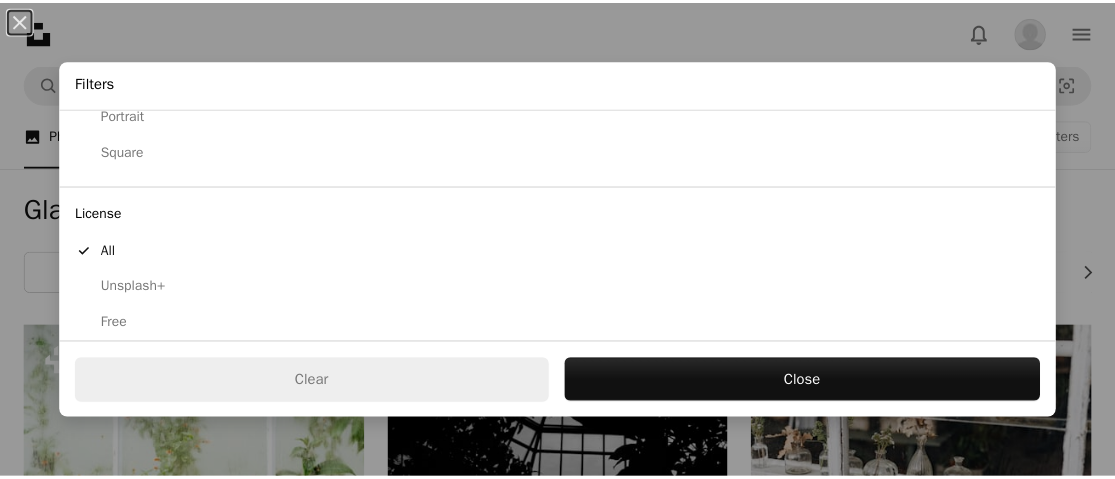 scroll, scrollTop: 310, scrollLeft: 0, axis: vertical 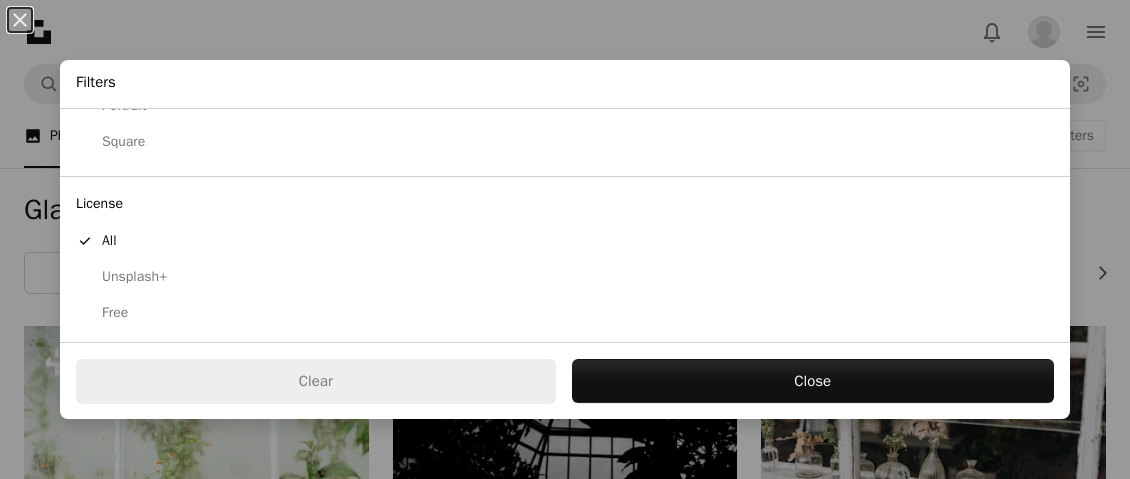 click on "Unsplash+" at bounding box center (565, 277) 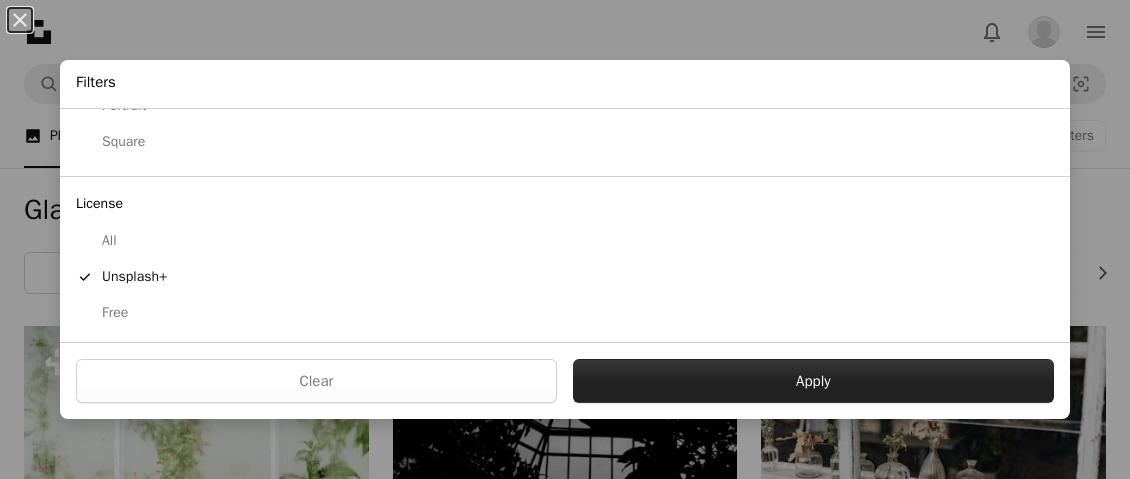click on "Apply" at bounding box center [813, 381] 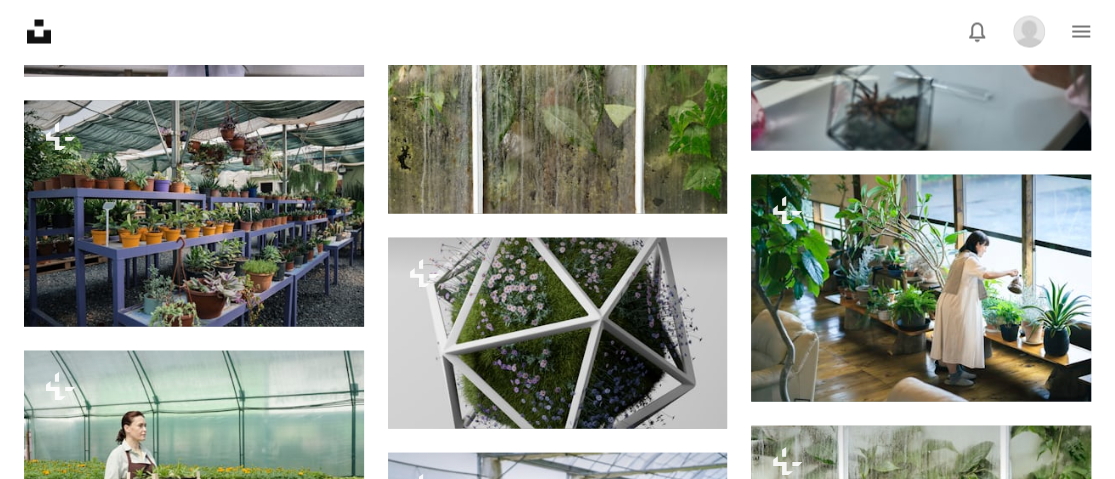 scroll, scrollTop: 9600, scrollLeft: 0, axis: vertical 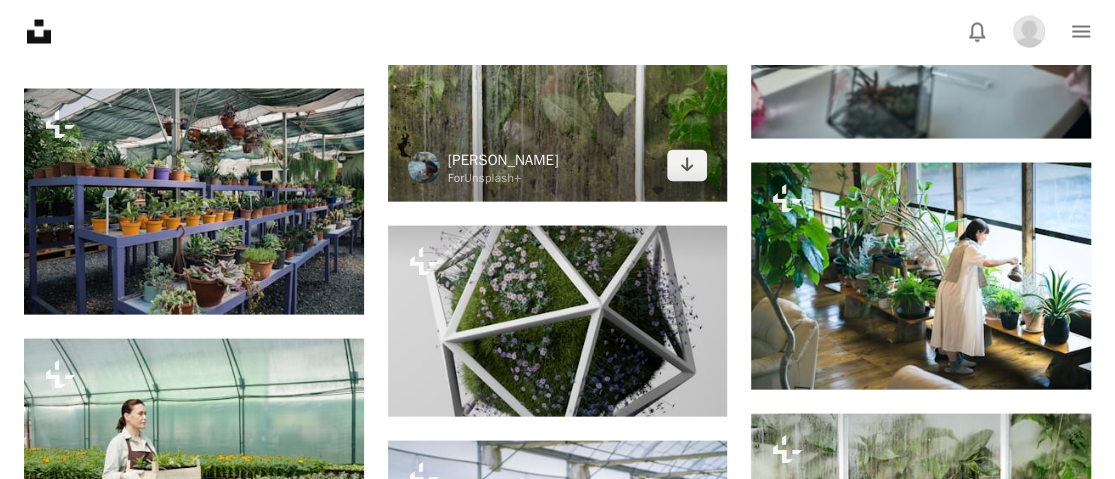 click on "[PERSON_NAME]" at bounding box center [503, 160] 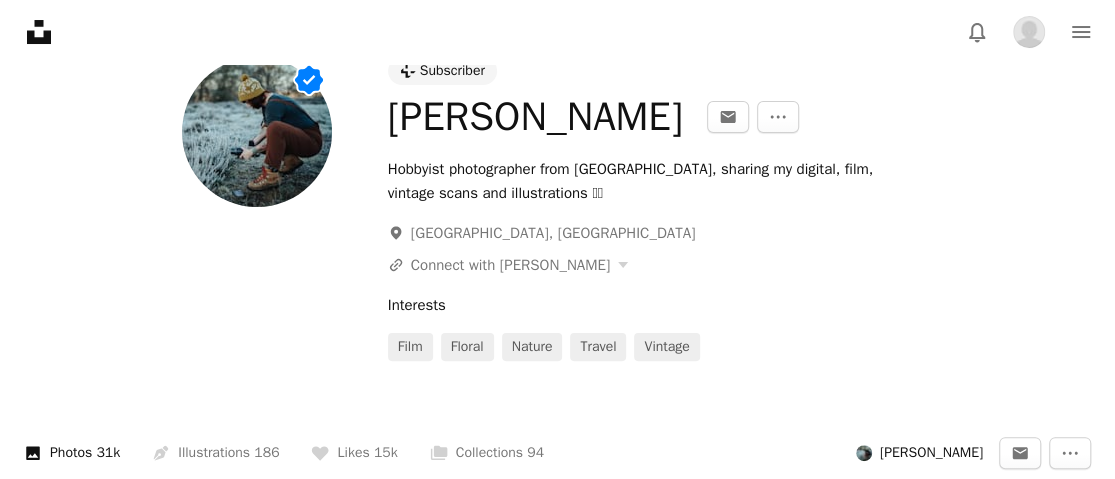 scroll, scrollTop: 0, scrollLeft: 0, axis: both 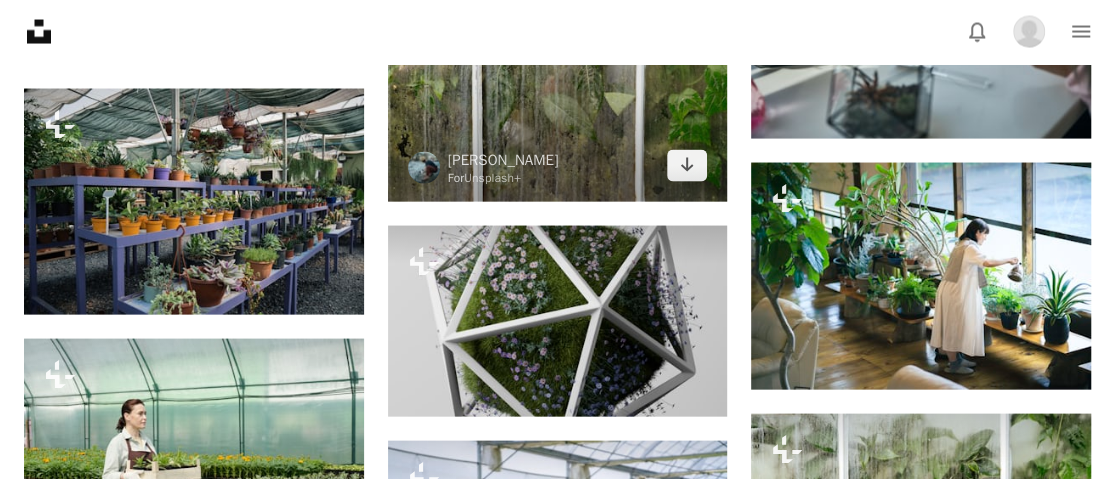 click at bounding box center (558, 74) 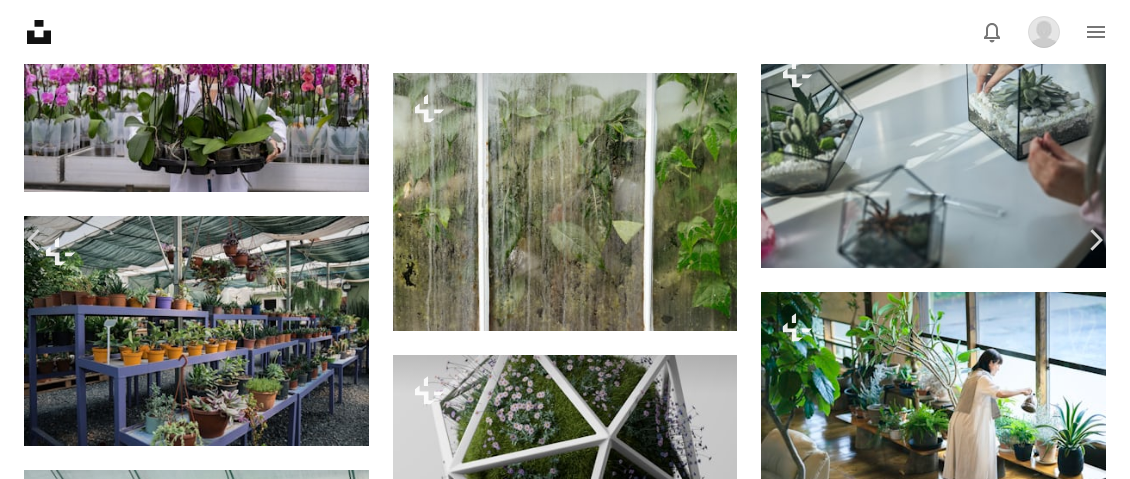 scroll, scrollTop: 900, scrollLeft: 0, axis: vertical 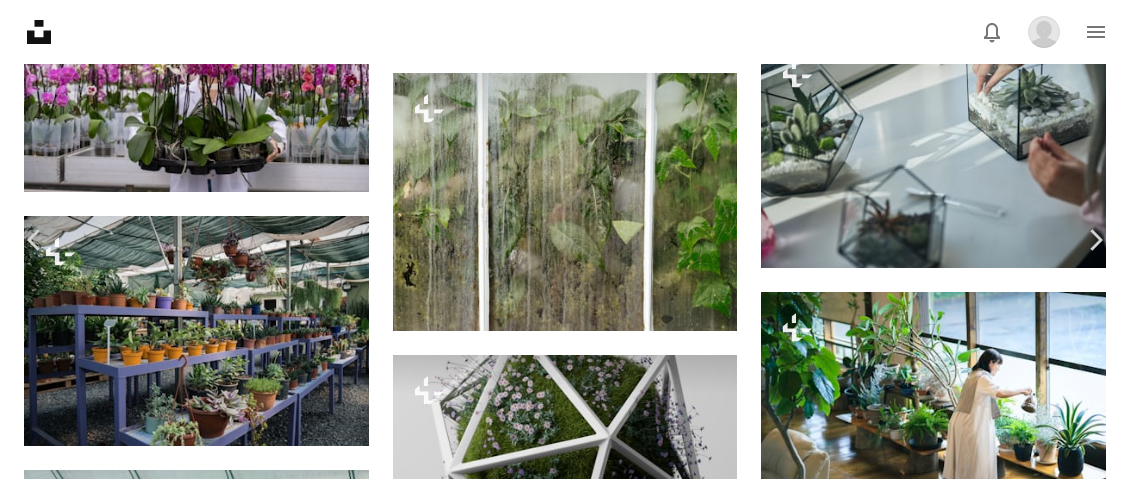 click on "Chevron right" 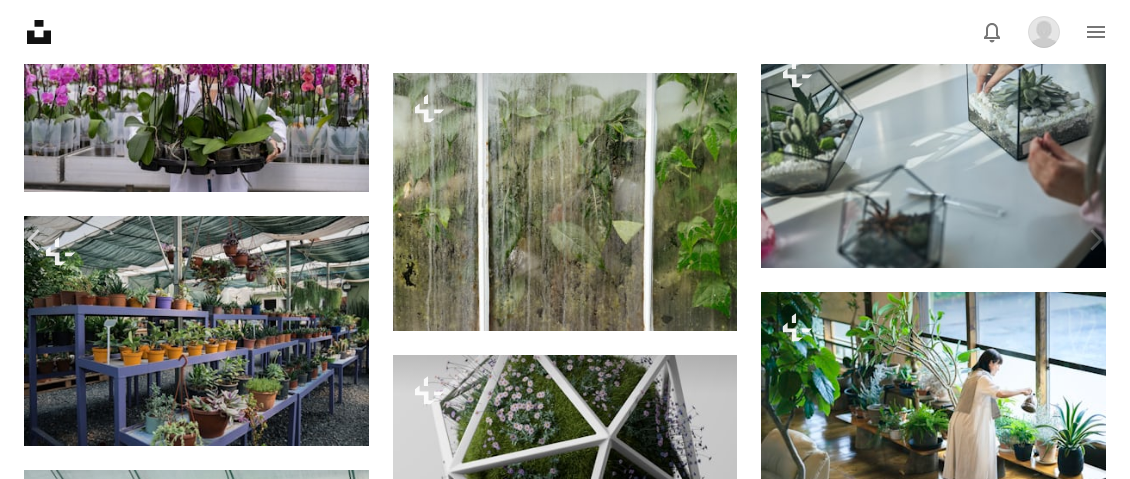 click on "An X shape" at bounding box center (20, 20) 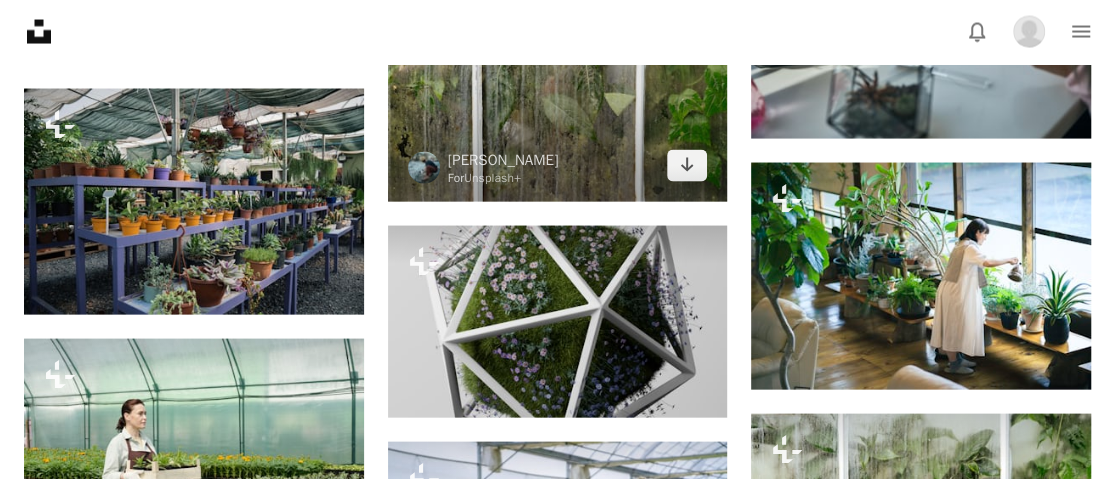 click at bounding box center (558, 75) 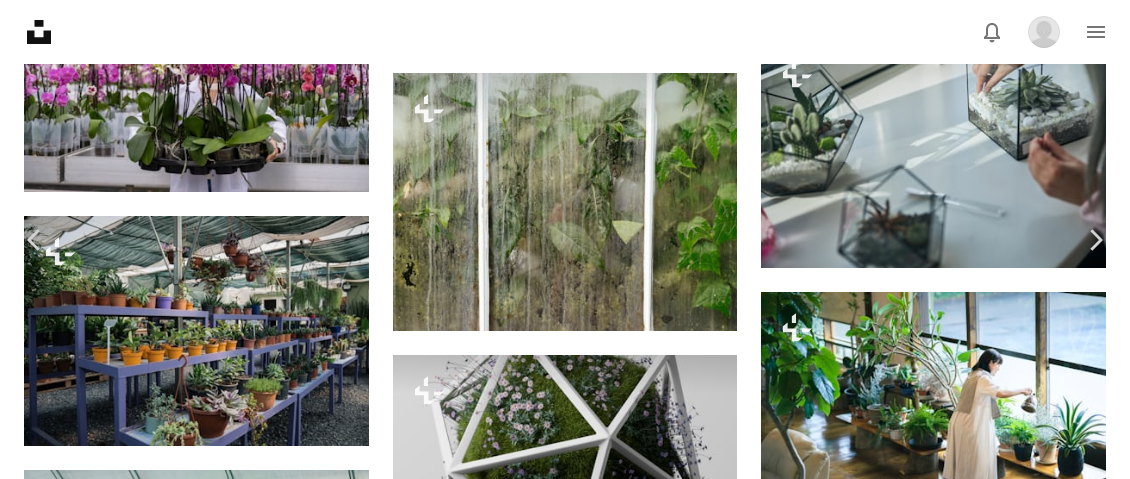 scroll, scrollTop: 3400, scrollLeft: 0, axis: vertical 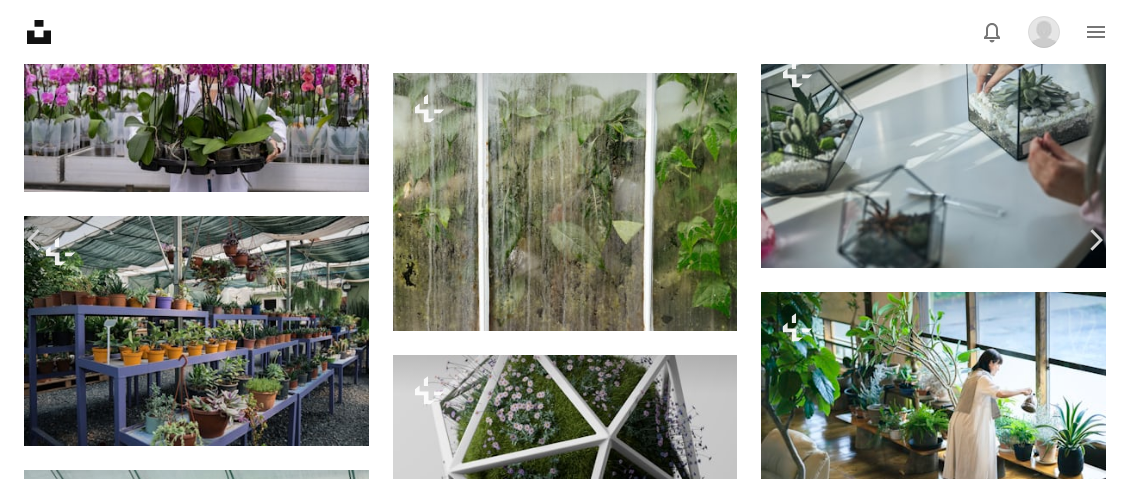 drag, startPoint x: 28, startPoint y: 19, endPoint x: 49, endPoint y: 21, distance: 21.095022 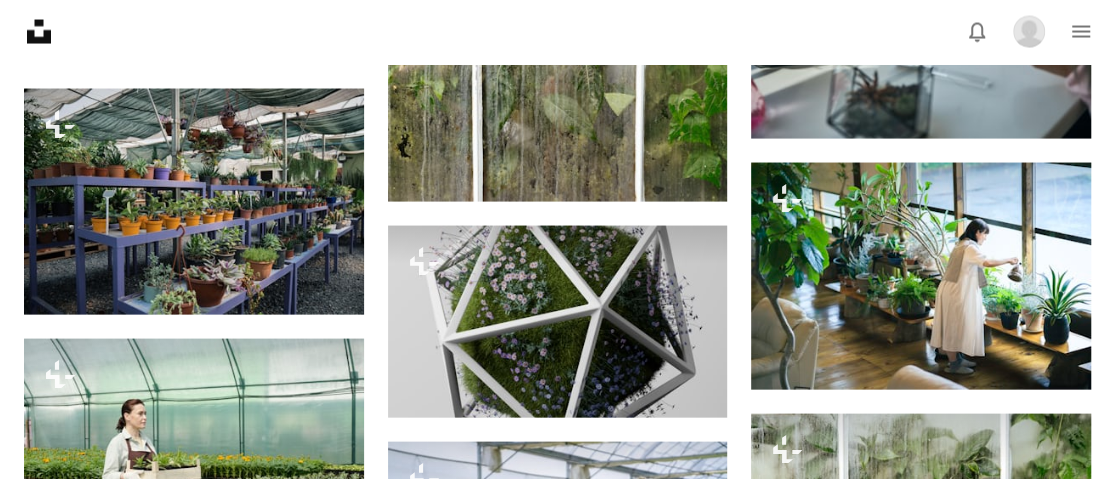click 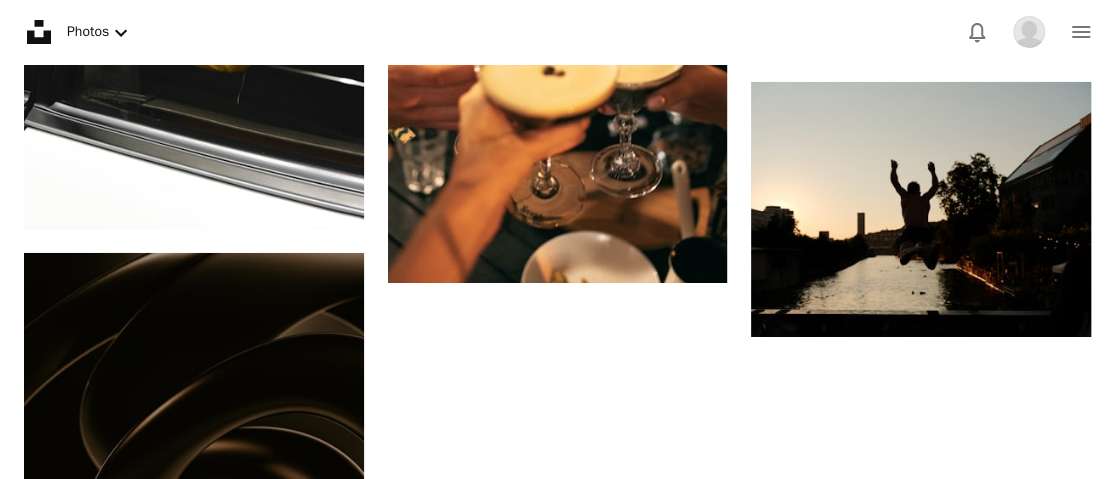 scroll, scrollTop: 0, scrollLeft: 0, axis: both 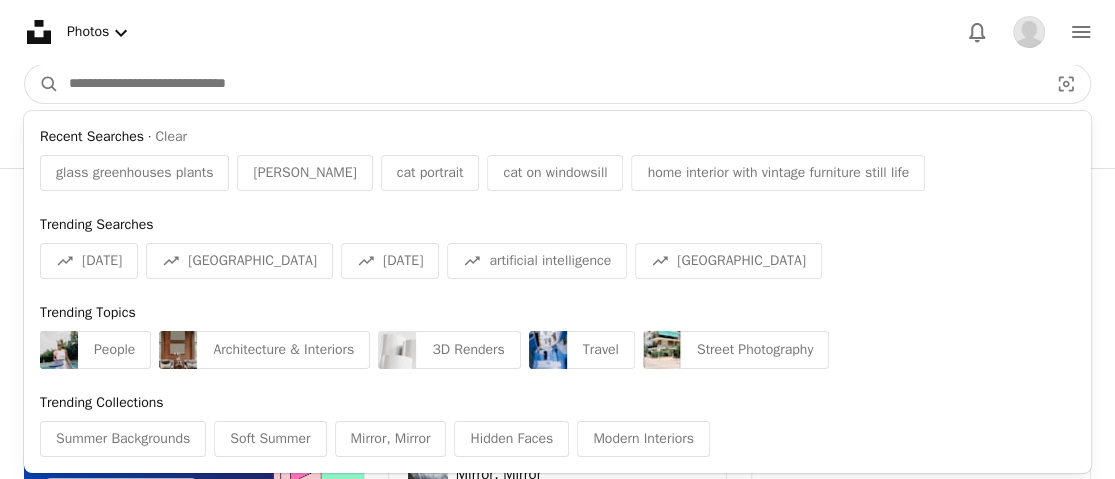 click at bounding box center (550, 84) 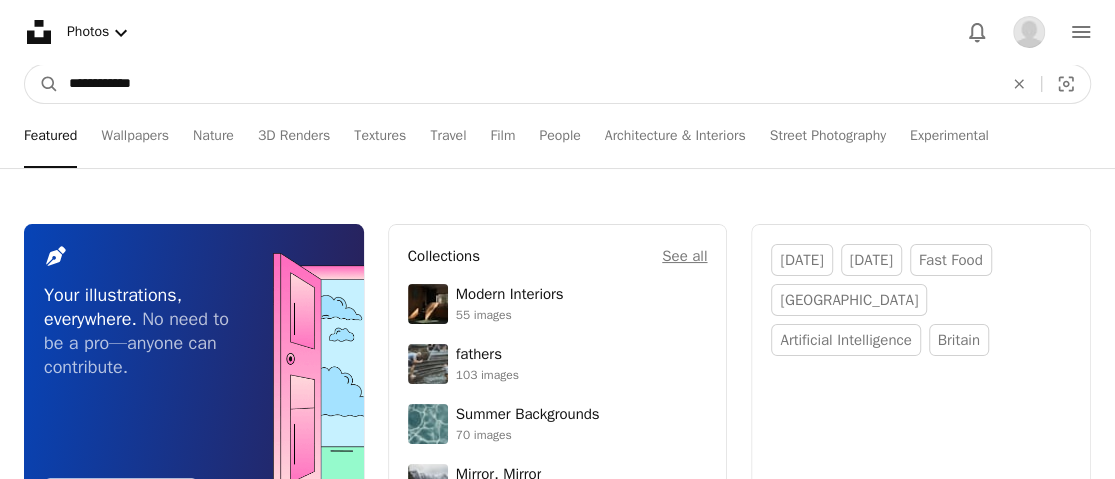 type on "**********" 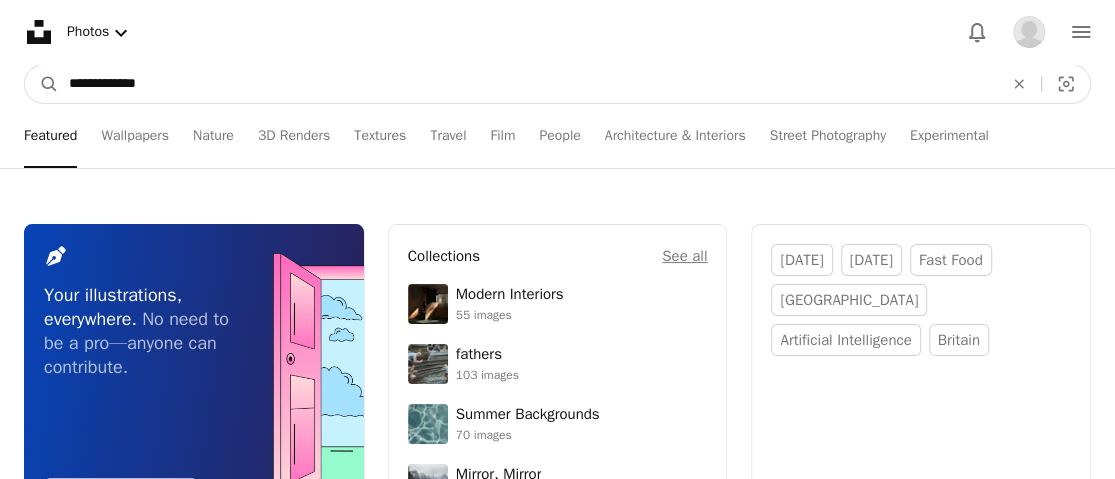 click on "A magnifying glass" at bounding box center (42, 84) 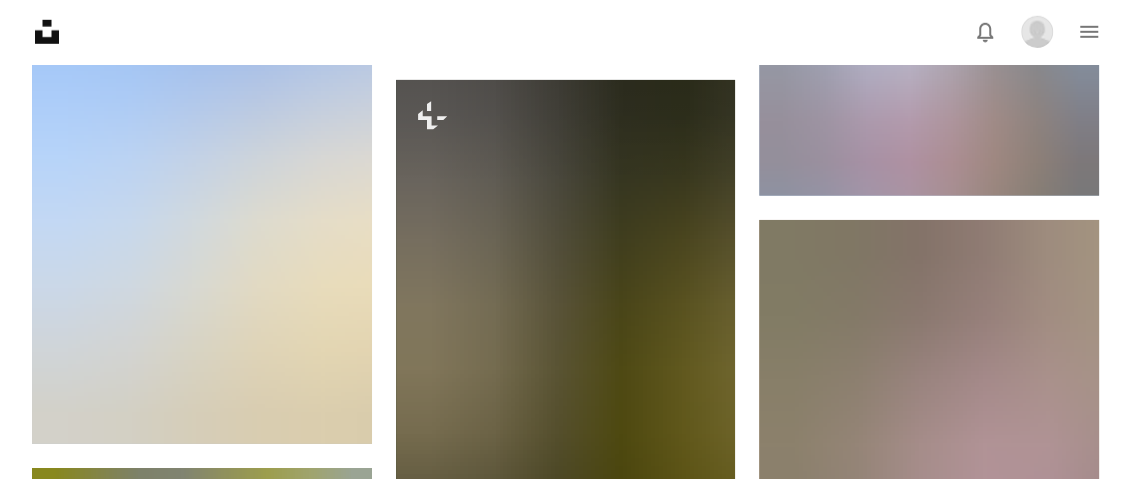 scroll, scrollTop: 22200, scrollLeft: 0, axis: vertical 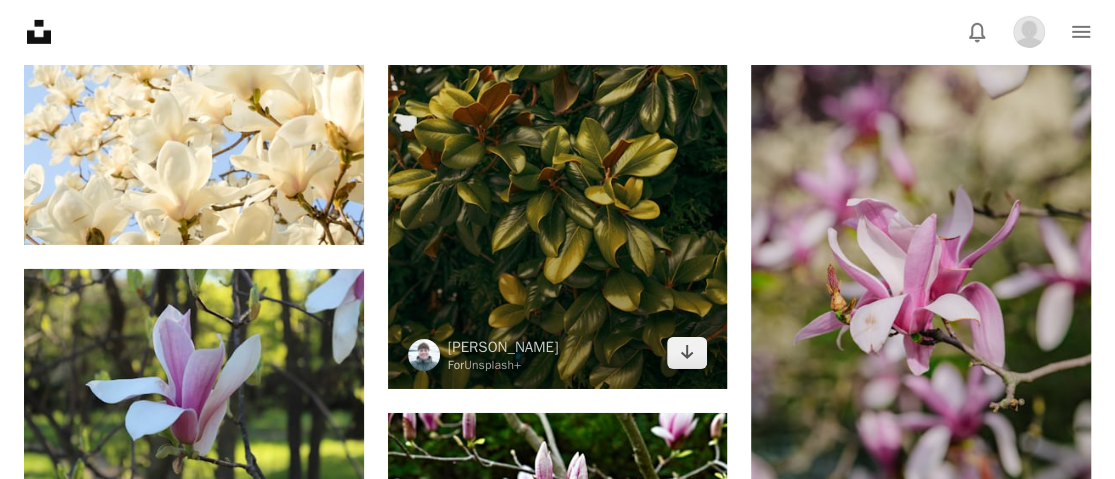 click at bounding box center [558, 135] 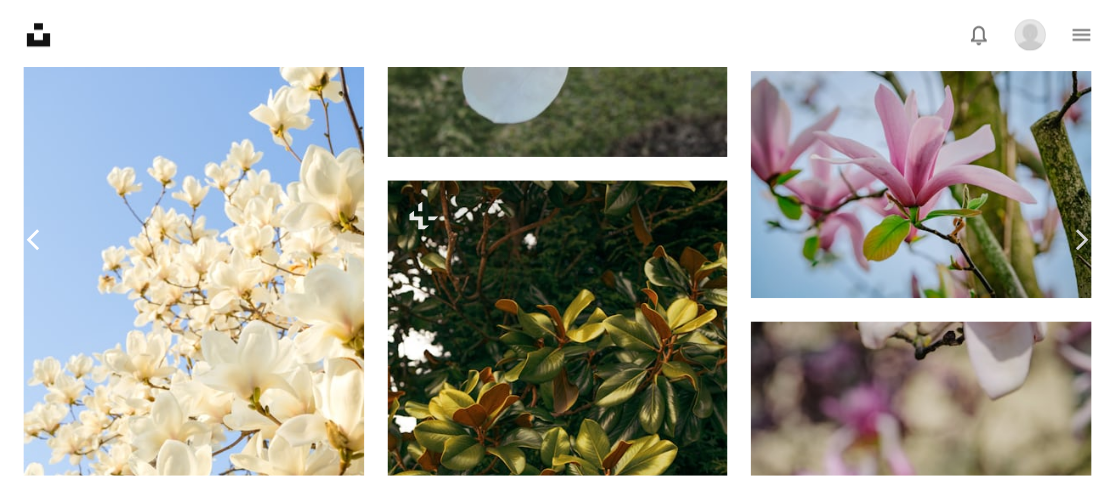 scroll, scrollTop: 5500, scrollLeft: 0, axis: vertical 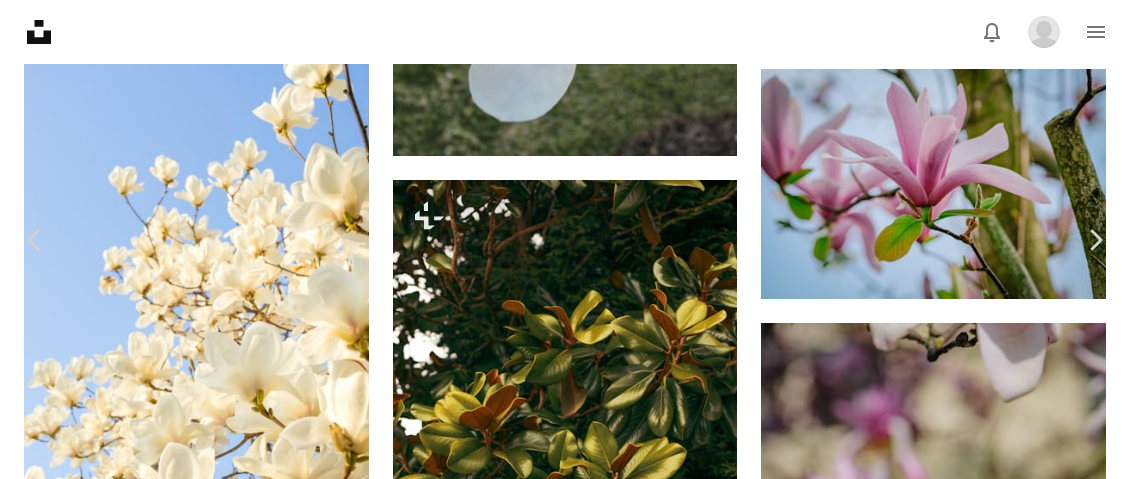 click on "An X shape" at bounding box center (20, 20) 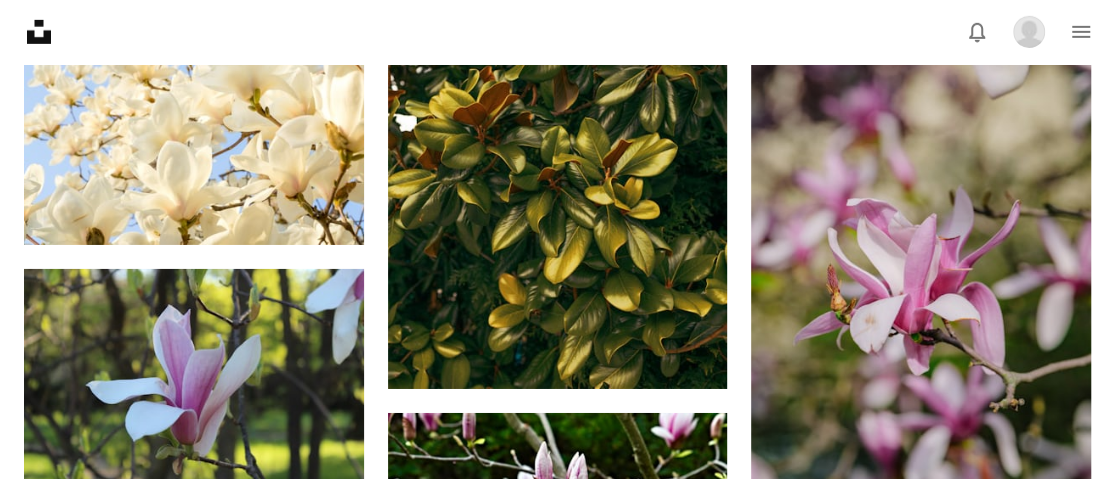 click on "Unsplash logo Unsplash Home" 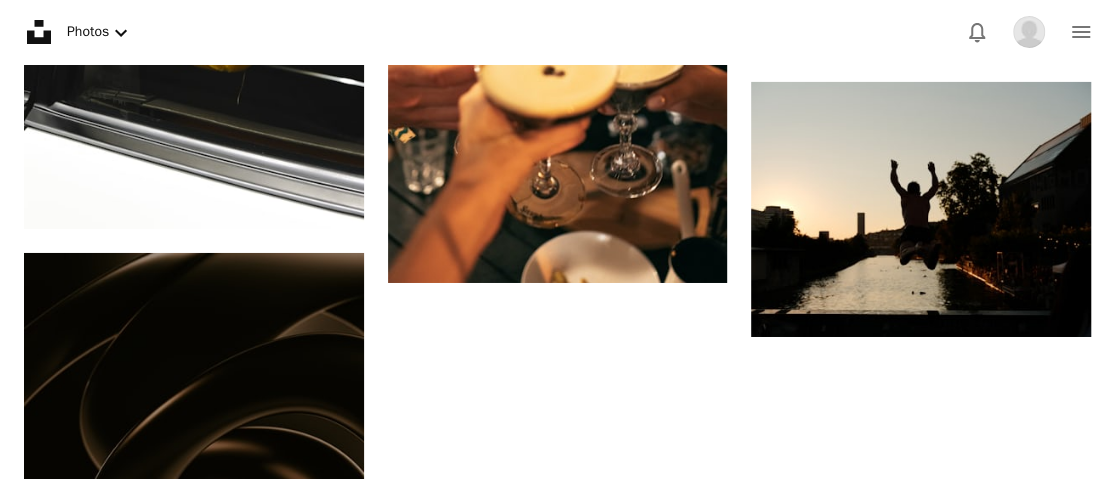 scroll, scrollTop: 0, scrollLeft: 0, axis: both 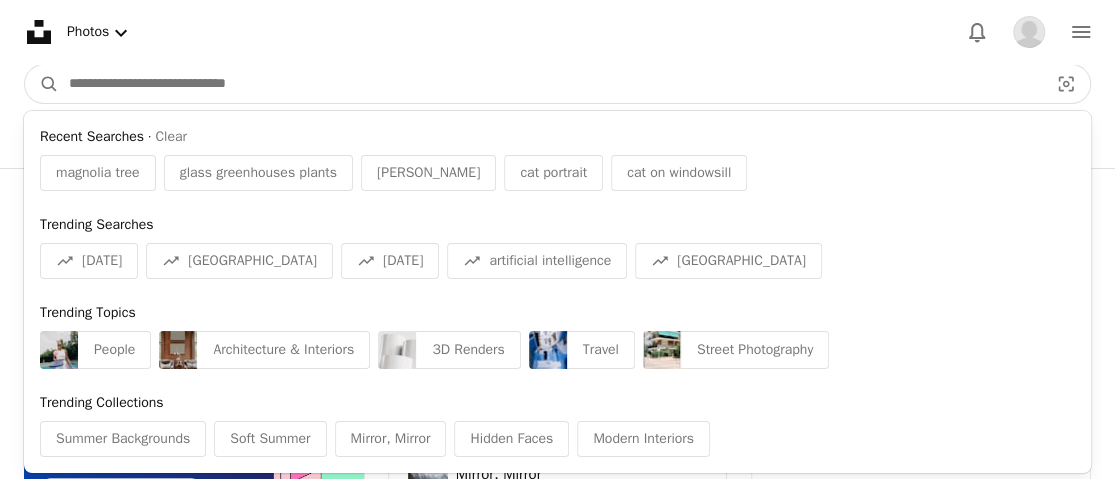 click at bounding box center [550, 84] 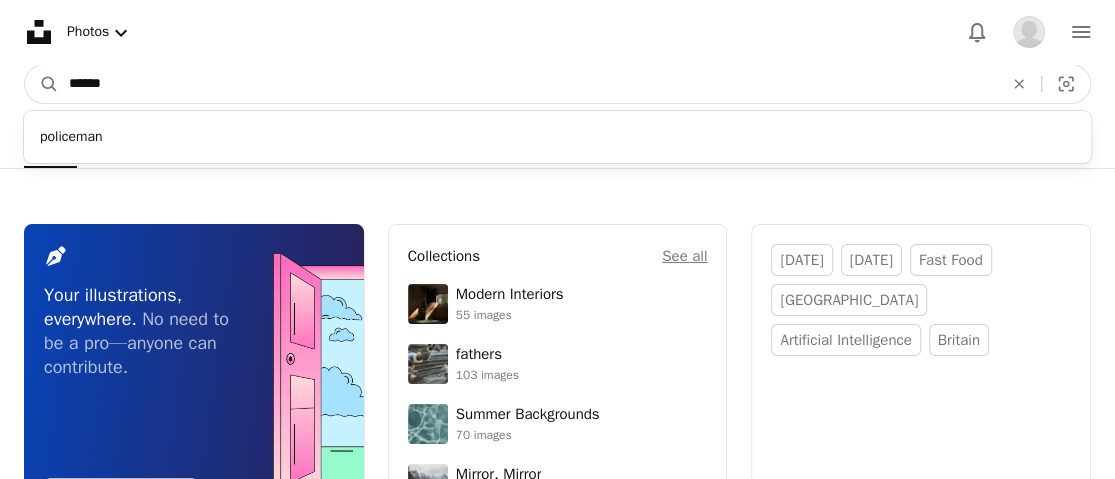type on "*******" 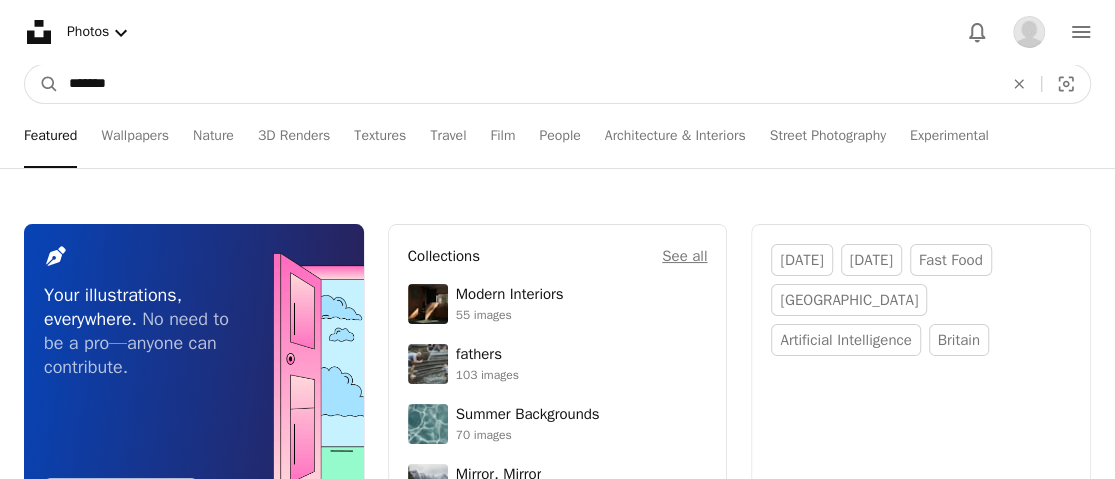 click on "A magnifying glass" at bounding box center (42, 84) 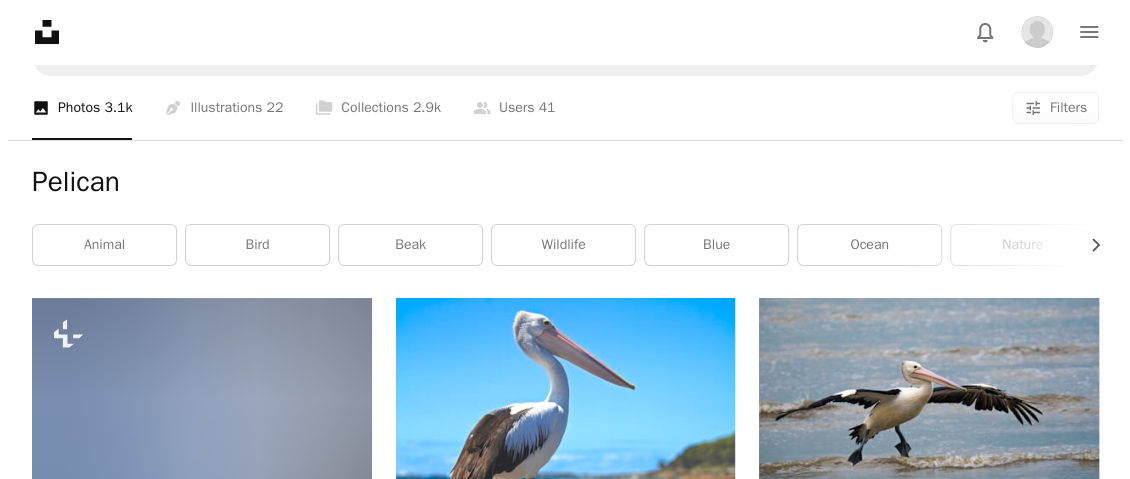 scroll, scrollTop: 0, scrollLeft: 0, axis: both 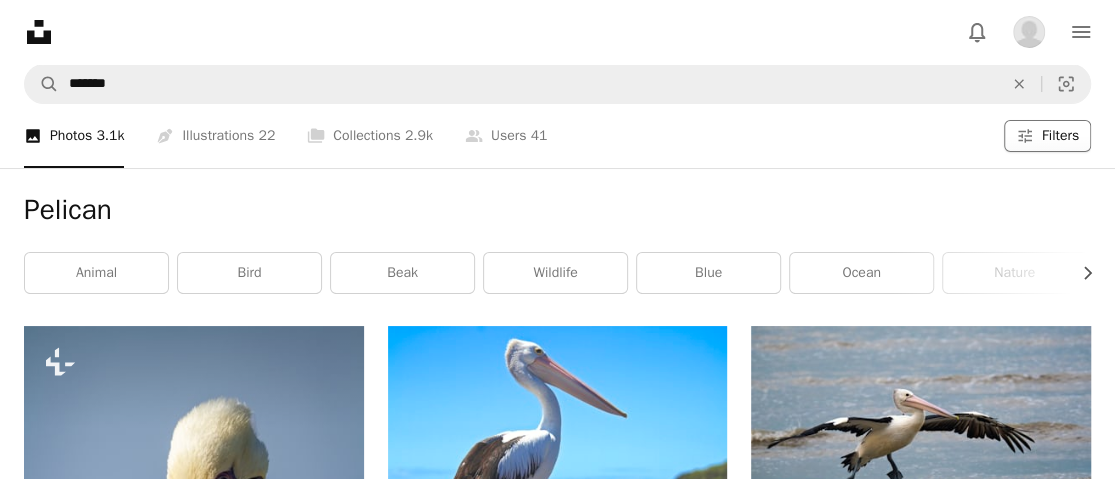 click on "Filters" at bounding box center [1060, 136] 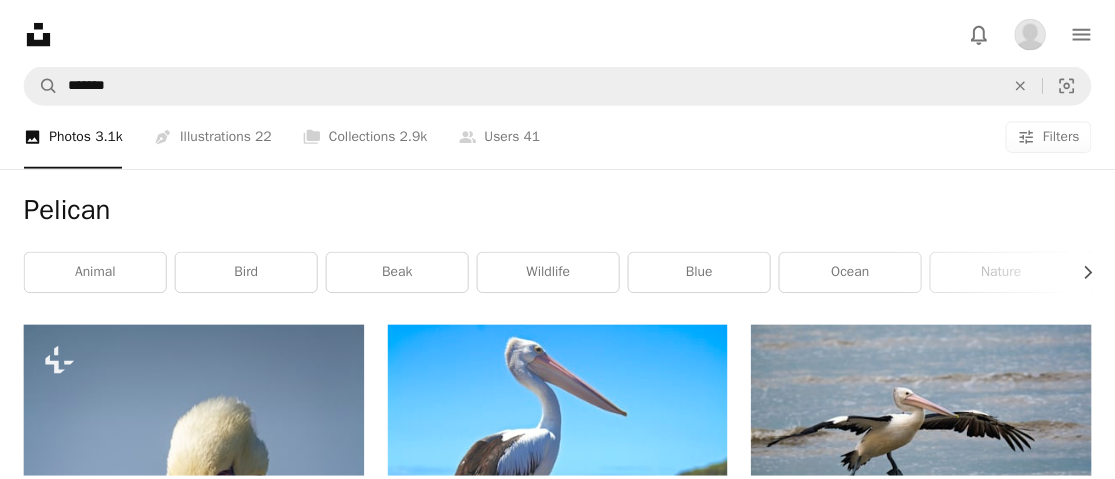 scroll, scrollTop: 300, scrollLeft: 0, axis: vertical 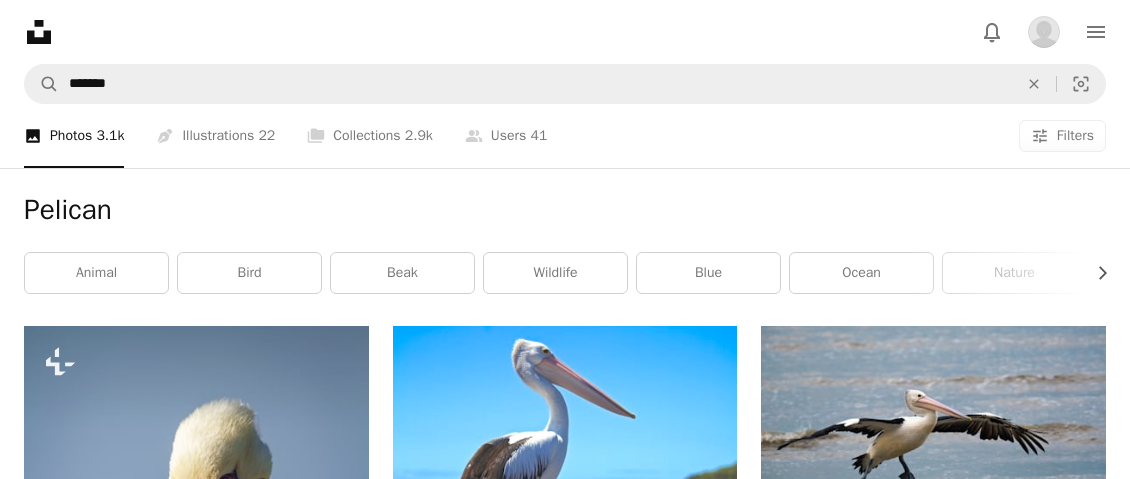 click on "Unsplash+" at bounding box center (565, 3393) 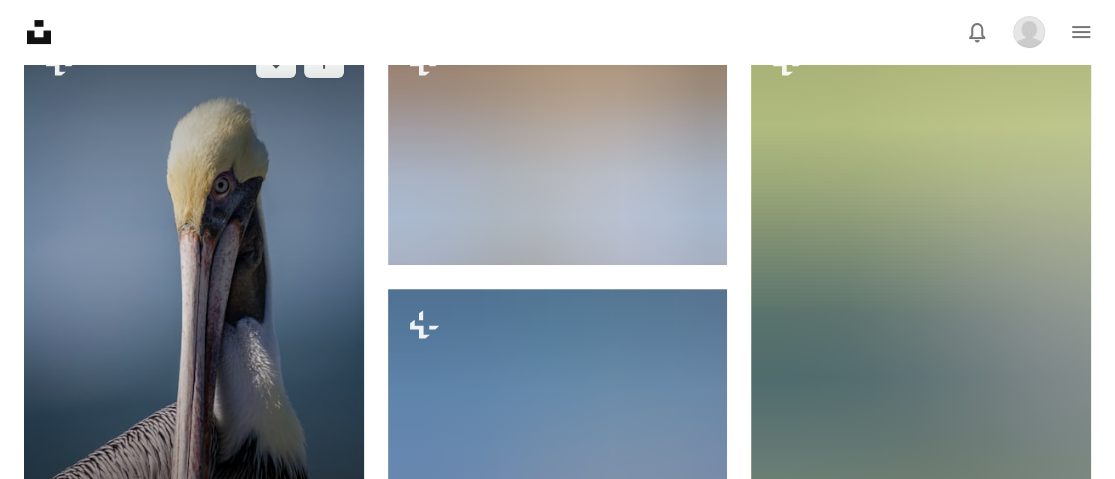 scroll, scrollTop: 400, scrollLeft: 0, axis: vertical 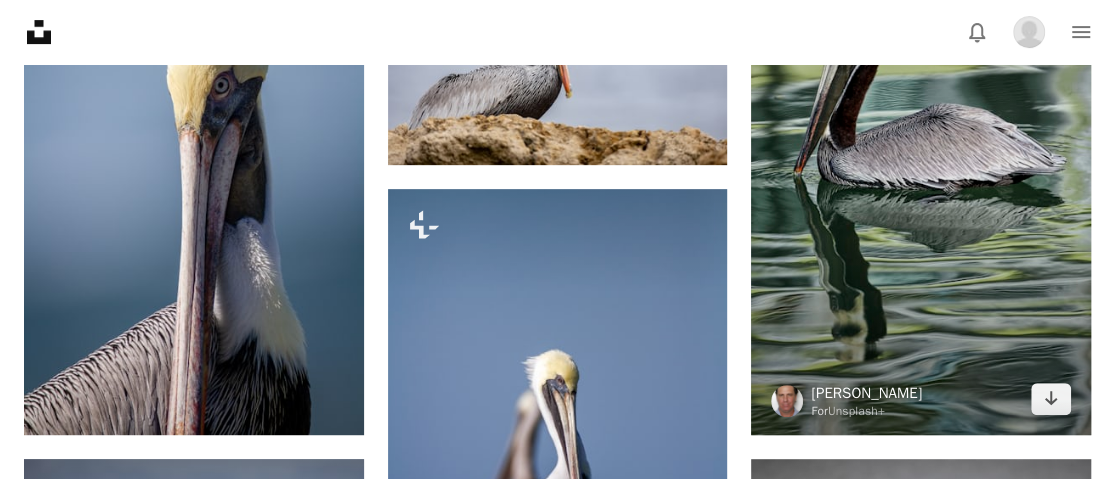 click on "[PERSON_NAME]" at bounding box center (866, 393) 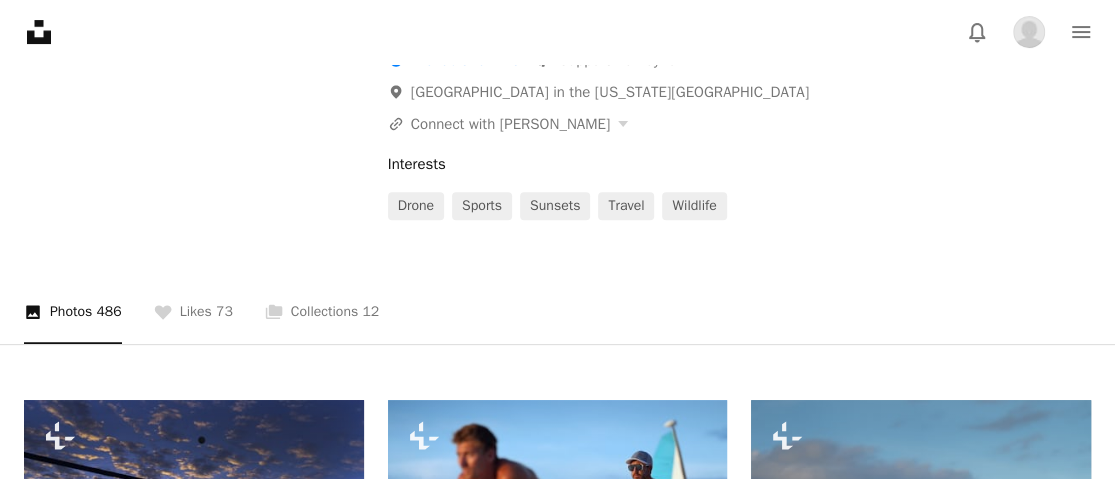 scroll, scrollTop: 400, scrollLeft: 0, axis: vertical 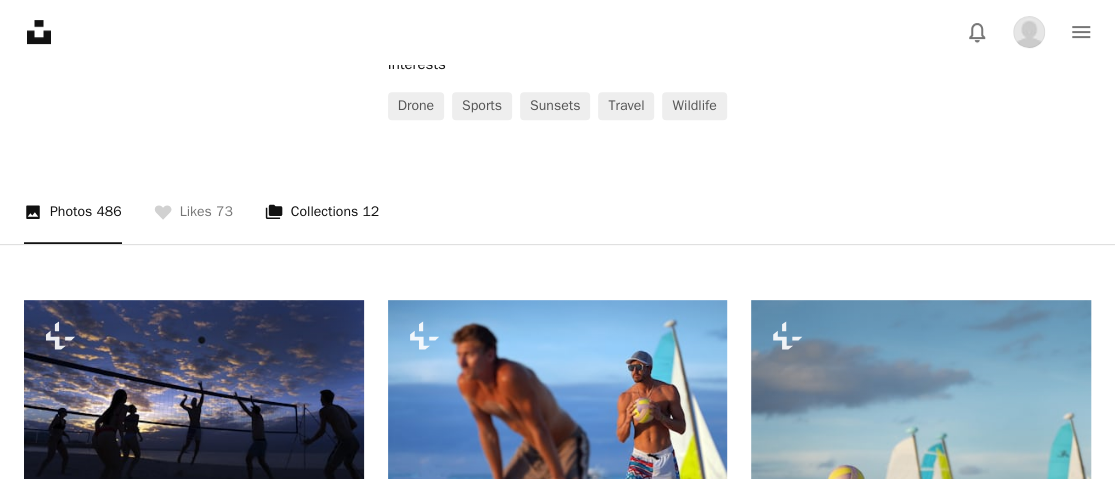 click on "A stack of folders Collections   12" at bounding box center [322, 212] 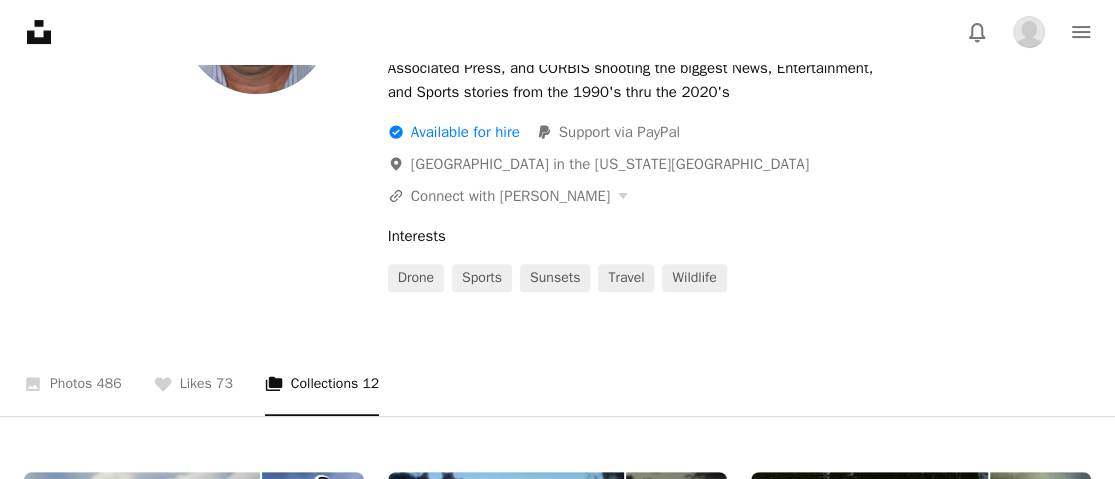 scroll, scrollTop: 200, scrollLeft: 0, axis: vertical 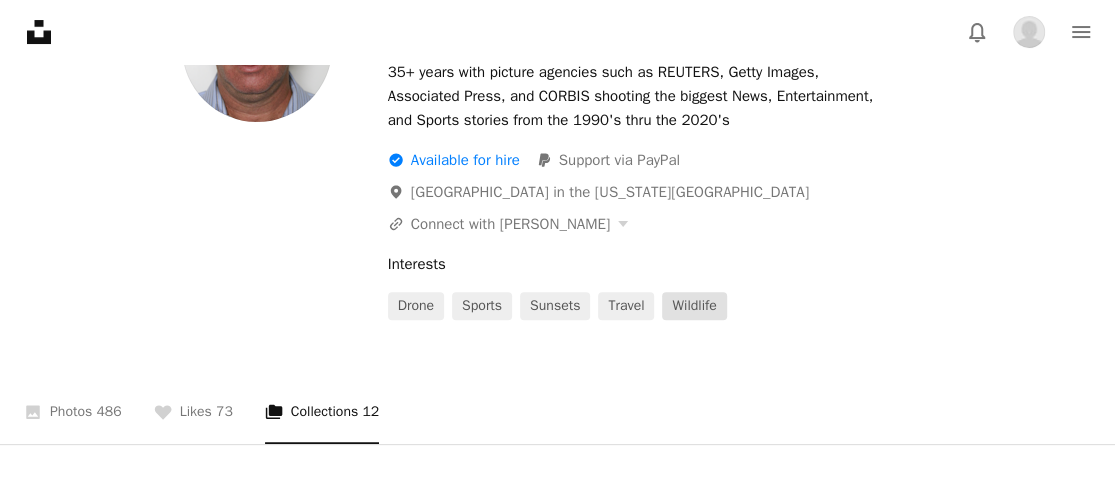click on "wildlife" at bounding box center [694, 306] 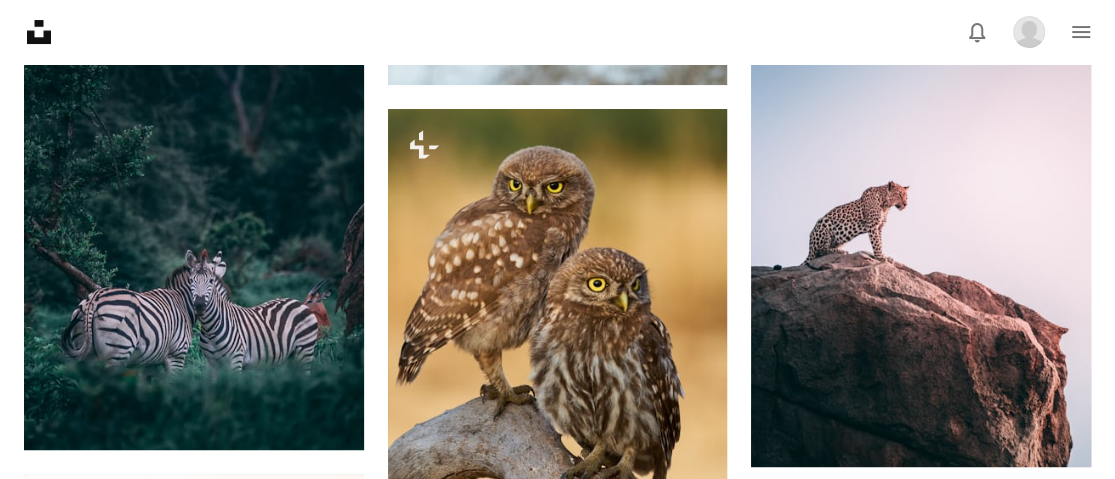 scroll, scrollTop: 4100, scrollLeft: 0, axis: vertical 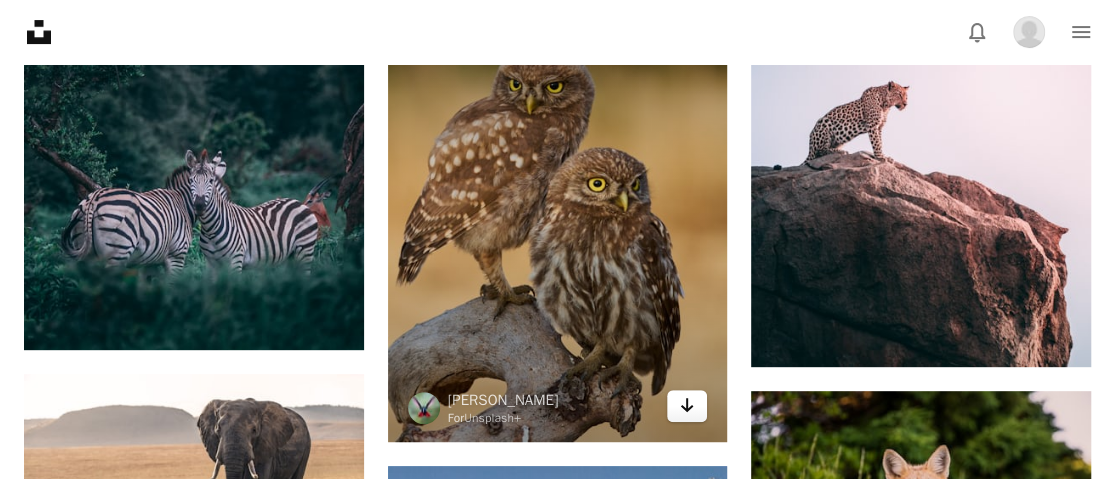 click on "Arrow pointing down" 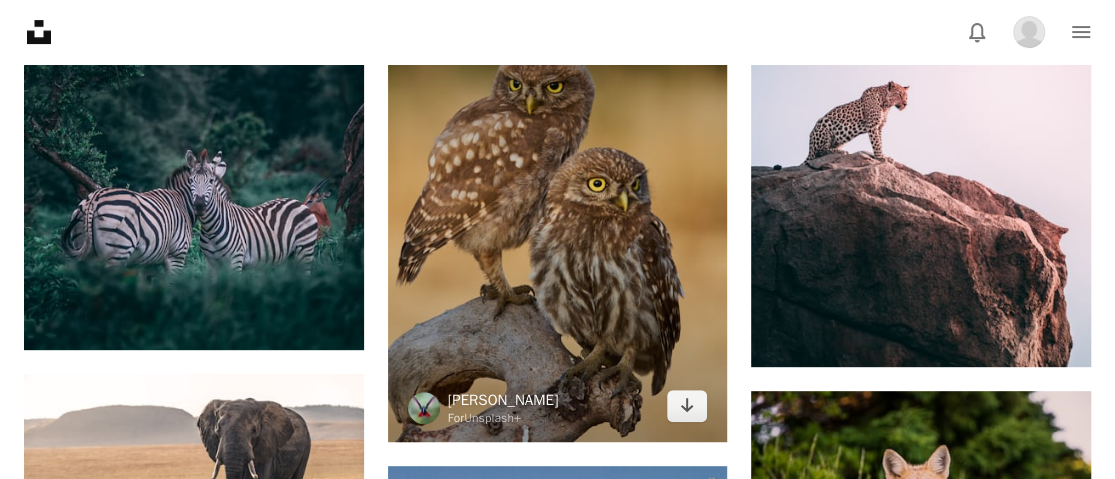 click on "[PERSON_NAME]" at bounding box center [503, 400] 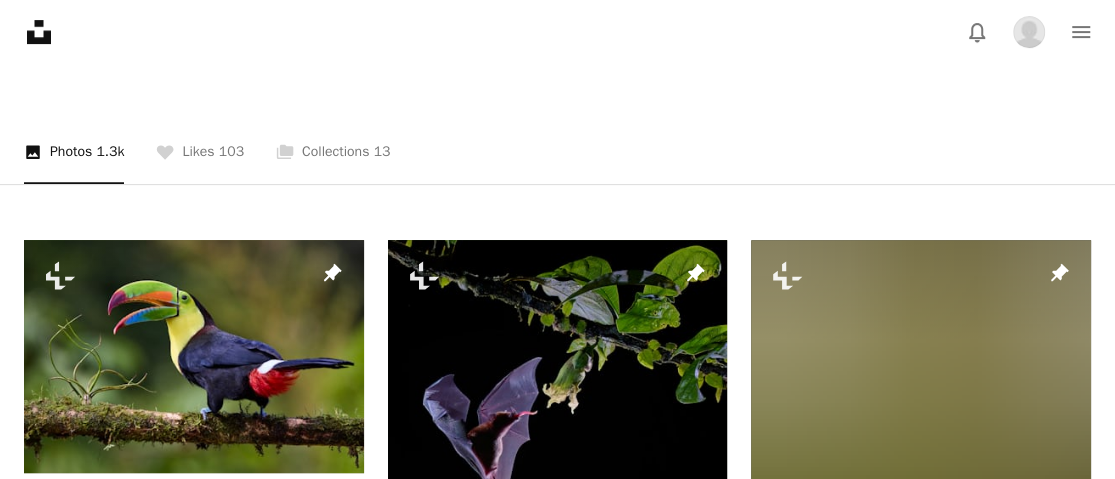 scroll, scrollTop: 400, scrollLeft: 0, axis: vertical 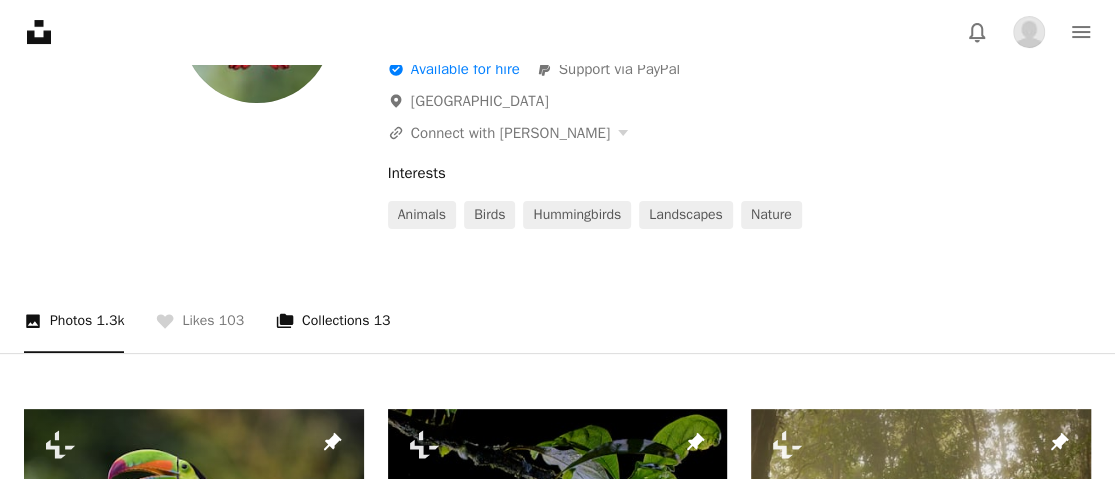 click on "A stack of folders Collections   13" at bounding box center (333, 321) 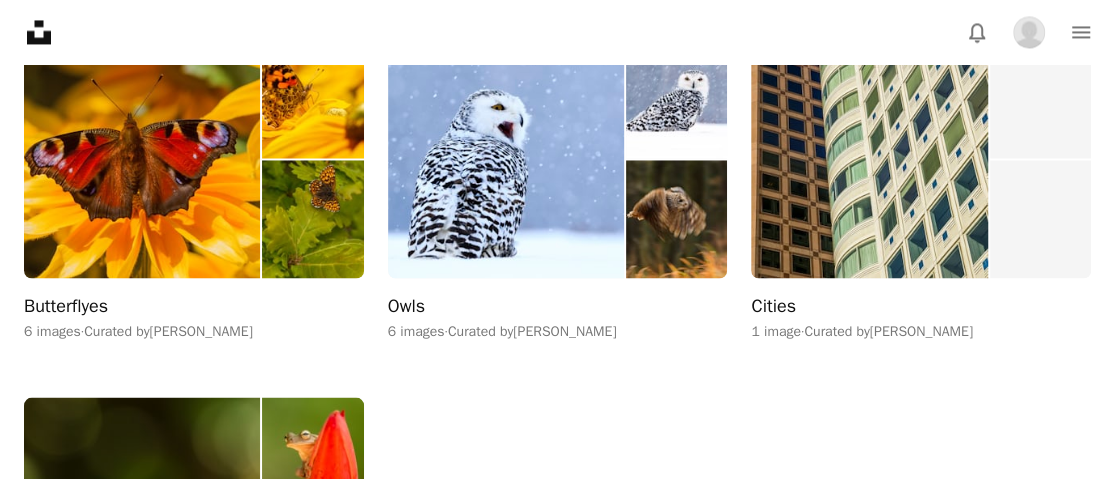 scroll, scrollTop: 1619, scrollLeft: 0, axis: vertical 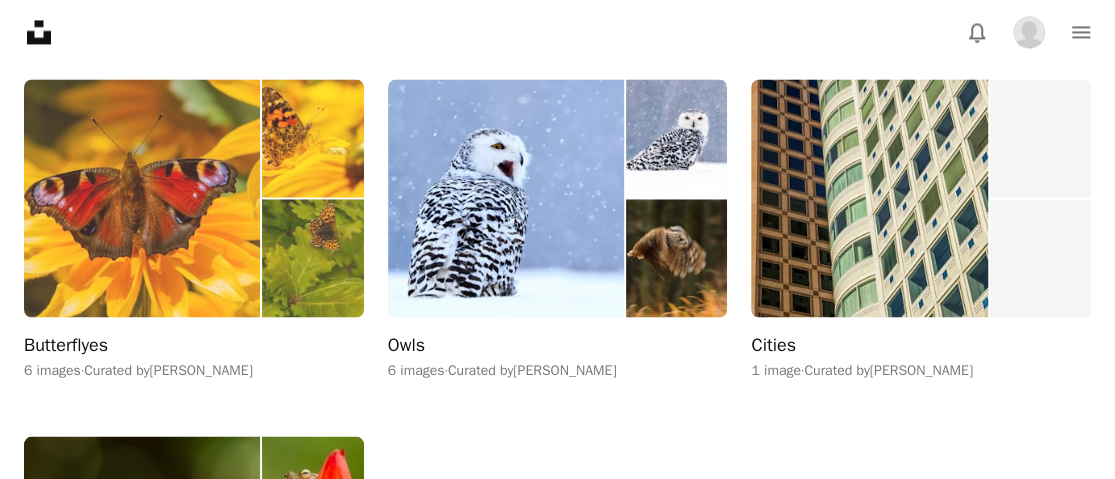 click at bounding box center [142, 198] 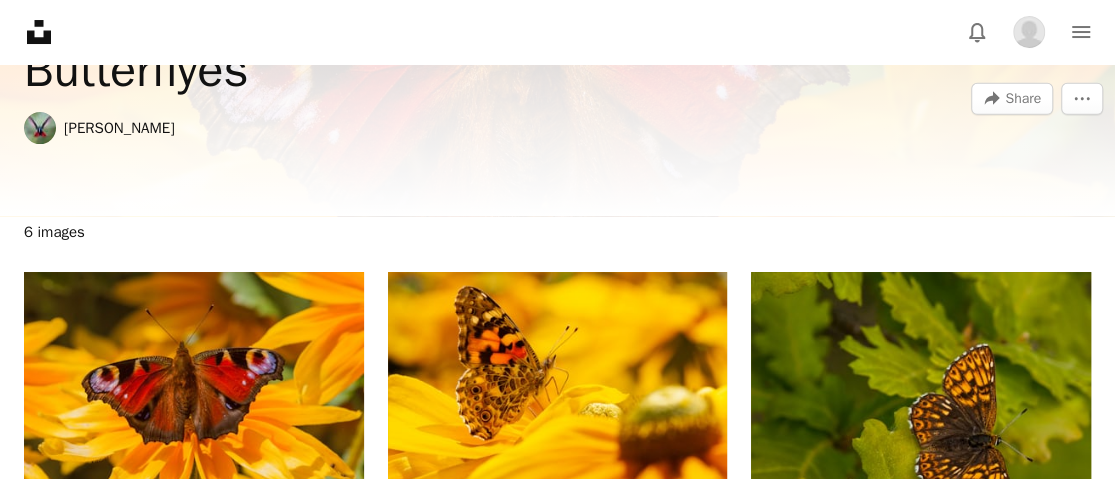 scroll, scrollTop: 100, scrollLeft: 0, axis: vertical 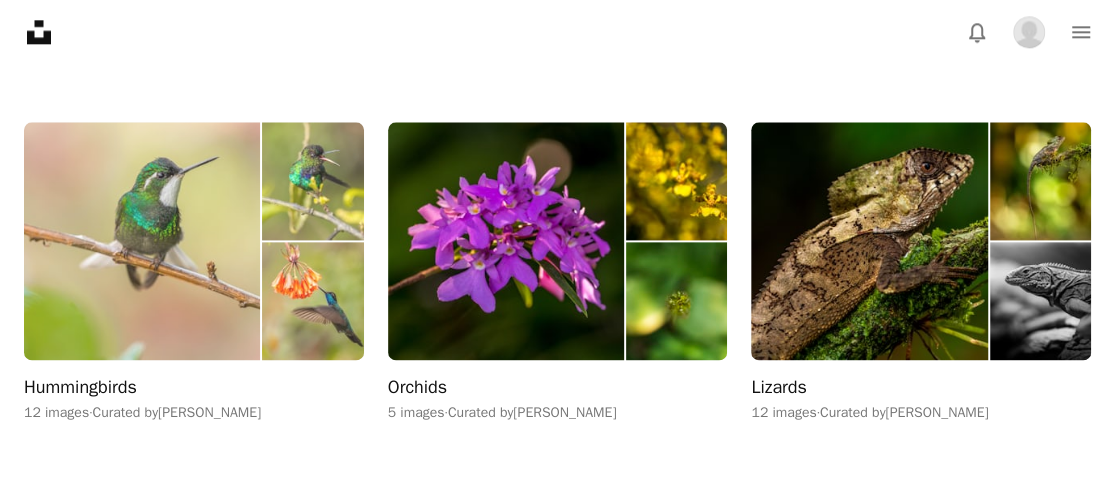 click at bounding box center (142, 241) 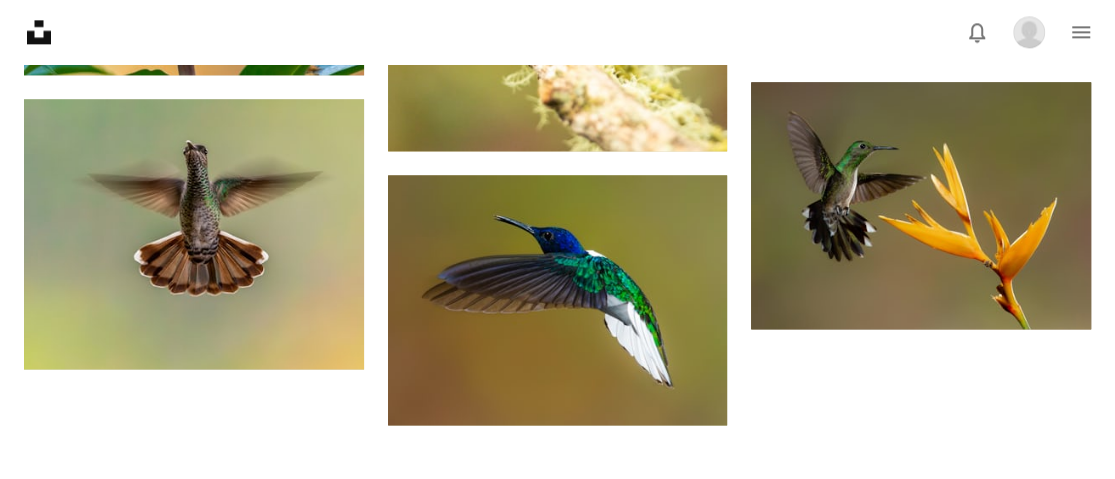 scroll, scrollTop: 1500, scrollLeft: 0, axis: vertical 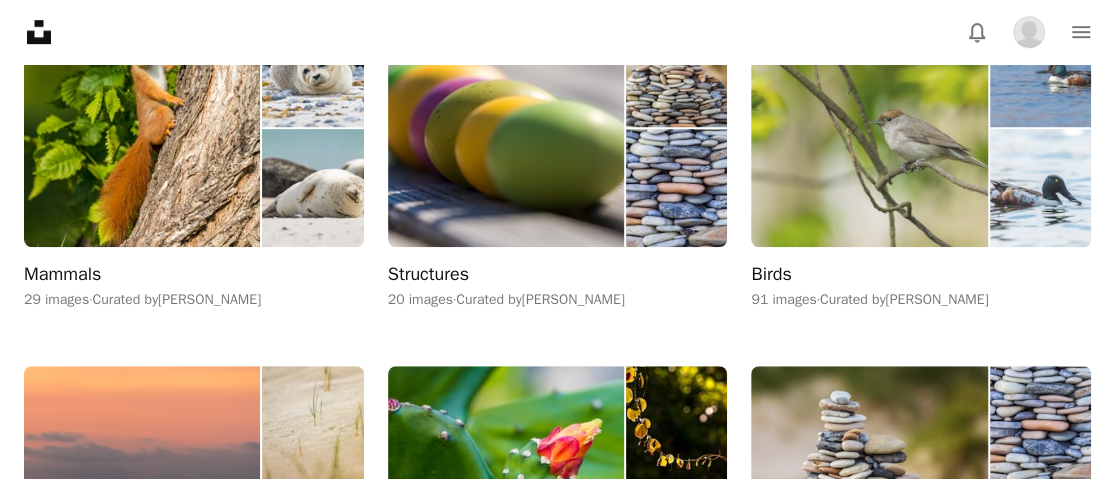 click at bounding box center (869, 128) 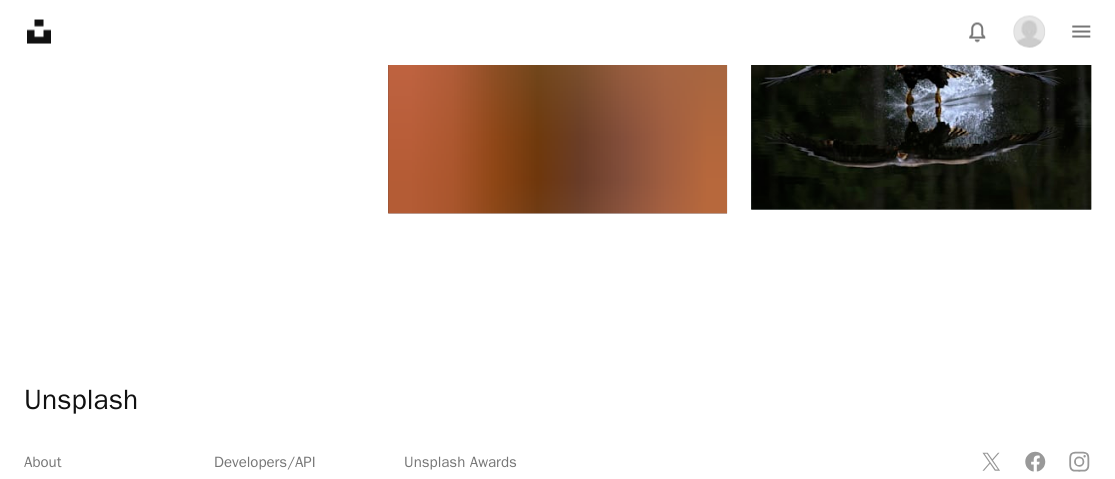scroll, scrollTop: 9700, scrollLeft: 0, axis: vertical 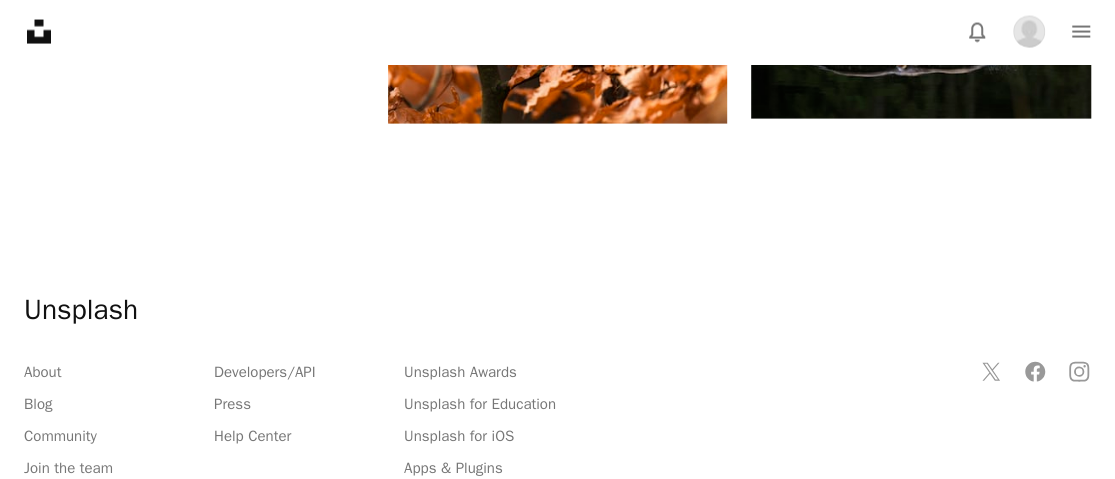click 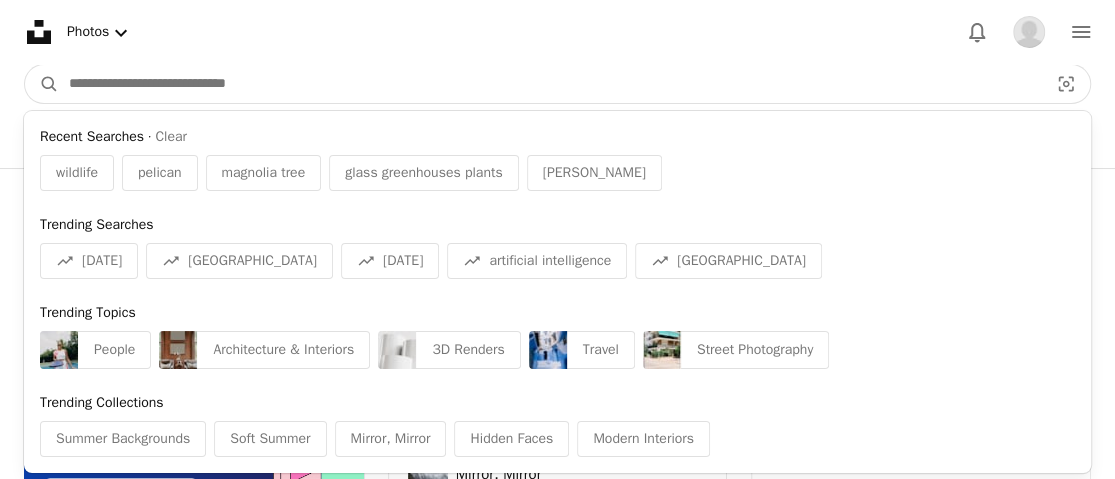click at bounding box center [550, 84] 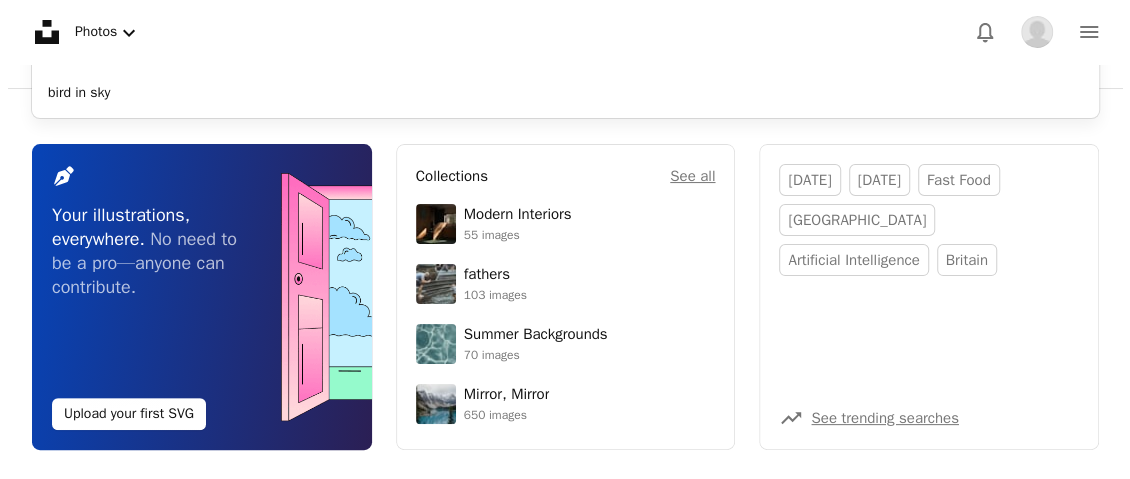 scroll, scrollTop: 0, scrollLeft: 0, axis: both 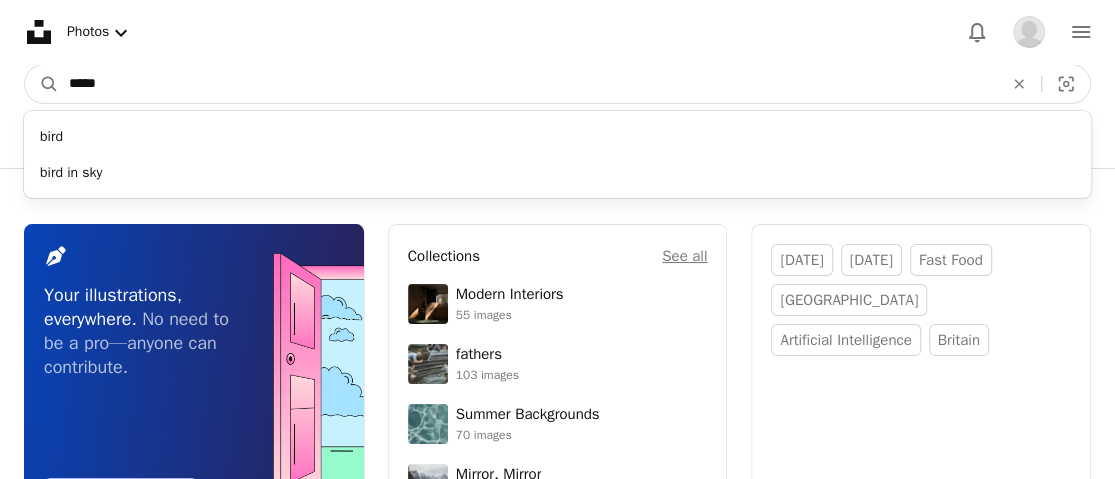 type on "*****" 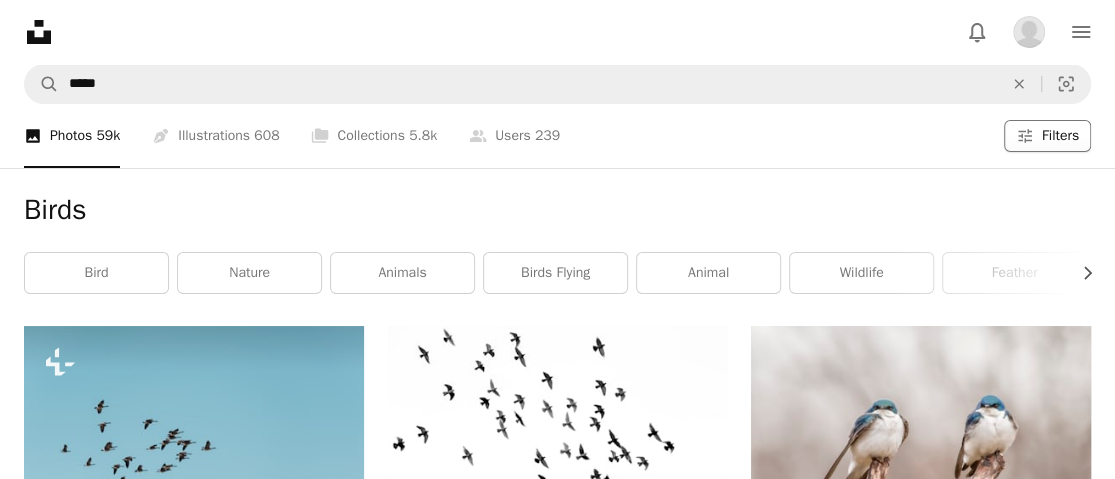 click on "Filters" at bounding box center [1060, 136] 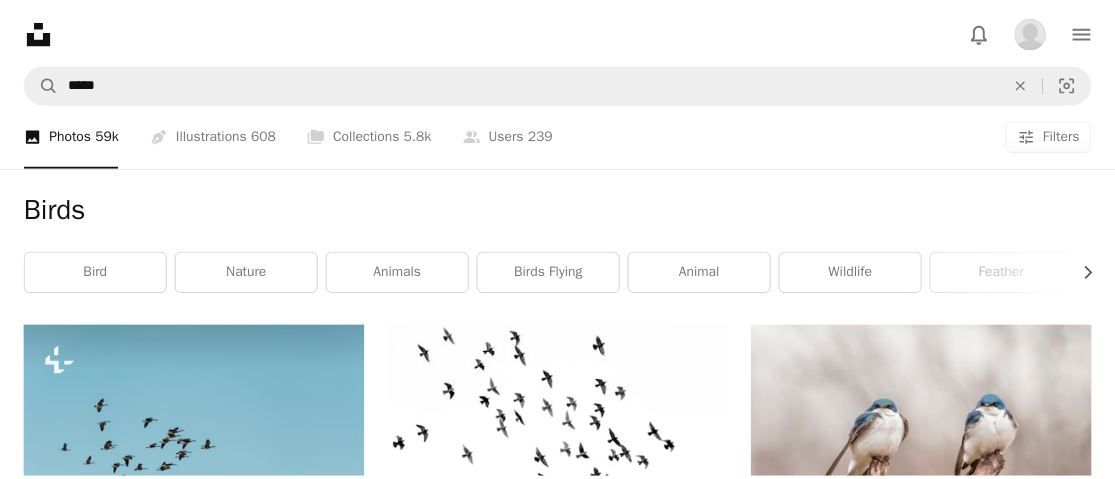 scroll, scrollTop: 300, scrollLeft: 0, axis: vertical 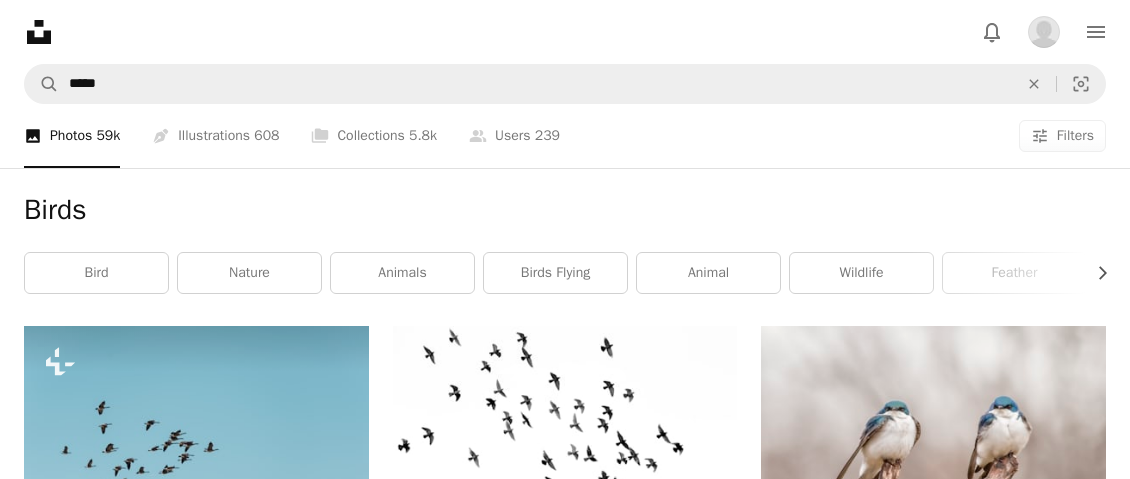click on "Unsplash+" at bounding box center [565, 2900] 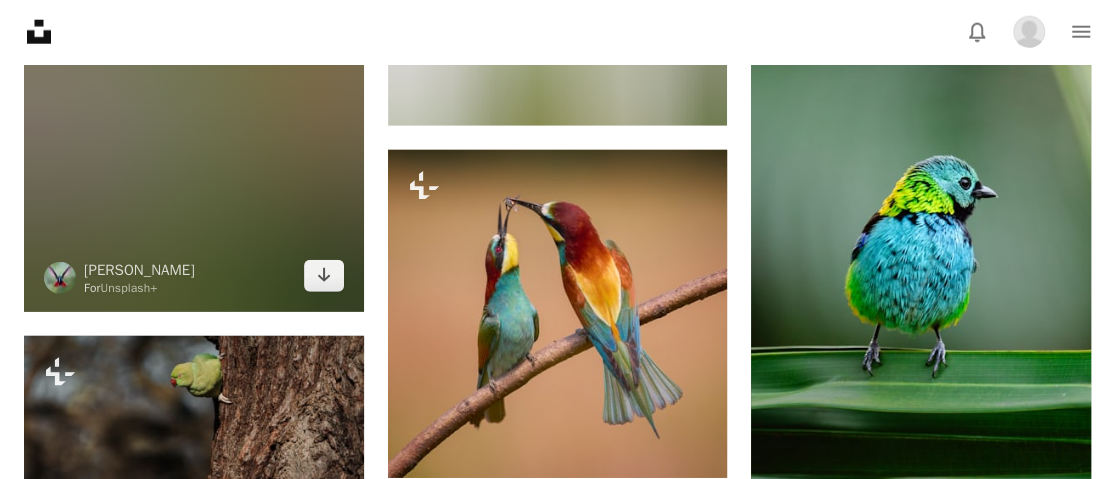 scroll, scrollTop: 2700, scrollLeft: 0, axis: vertical 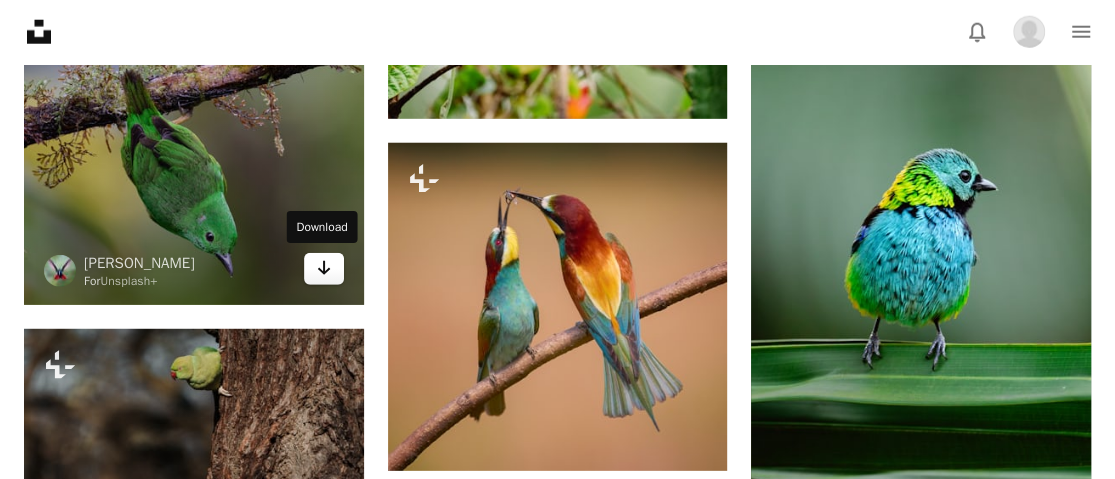 click on "Arrow pointing down" 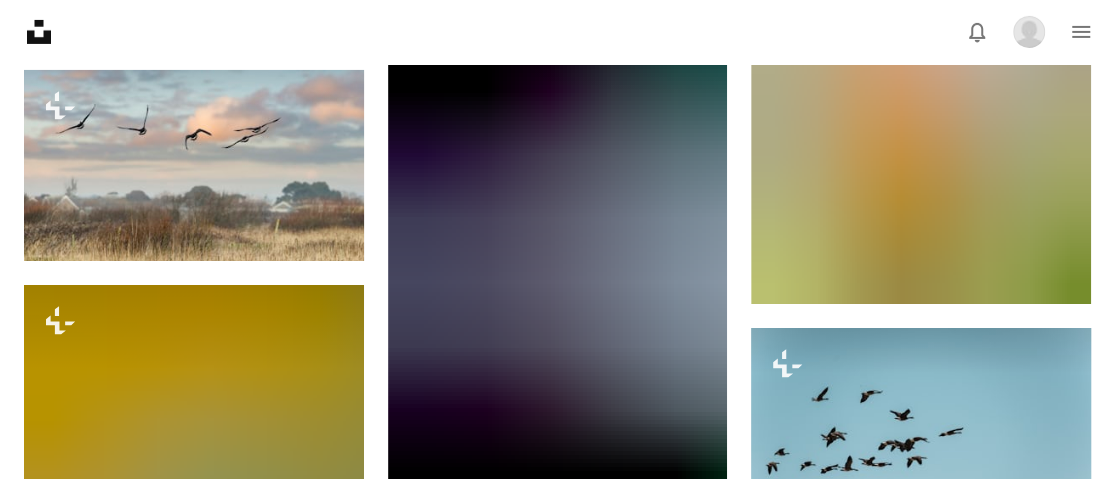 scroll, scrollTop: 3500, scrollLeft: 0, axis: vertical 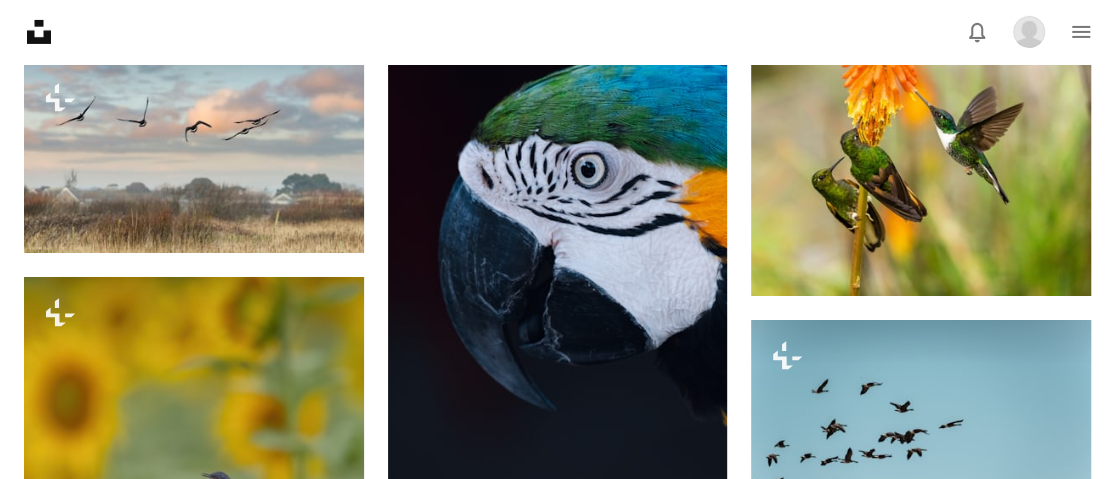 click on "Plus sign for Unsplash+ A heart A plus sign [PERSON_NAME] For  Unsplash+ Arrow pointing down Plus sign for Unsplash+ A heart A plus sign [PERSON_NAME] 🇨🇦 For  Unsplash+ Arrow pointing down Plus sign for Unsplash+ A heart A plus sign [PERSON_NAME] For  Unsplash+ Arrow pointing down Plus sign for Unsplash+ A heart A plus sign Unsplash+ Community For  Unsplash+ Arrow pointing down Plus sign for Unsplash+ A heart A plus sign [PERSON_NAME] For  Unsplash+ Arrow pointing down Plus sign for Unsplash+ A heart A plus sign [PERSON_NAME] For  Unsplash+ Arrow pointing down Plus sign for Unsplash+ A heart A plus sign [PERSON_NAME] For  Unsplash+ Arrow pointing down Plus sign for Unsplash+ A heart A plus sign Cj For  Unsplash+ Arrow pointing down Plus sign for Unsplash+ A heart A plus sign Getty Images For  Unsplash+ Arrow pointing down Plus sign for Unsplash+ A heart A plus sign [PERSON_NAME] For  Unsplash+ Arrow pointing down Plus sign for Unsplash+ A heart A plus sign Getty Images For  Unsplash+ A heart Cj" at bounding box center [557, 273] 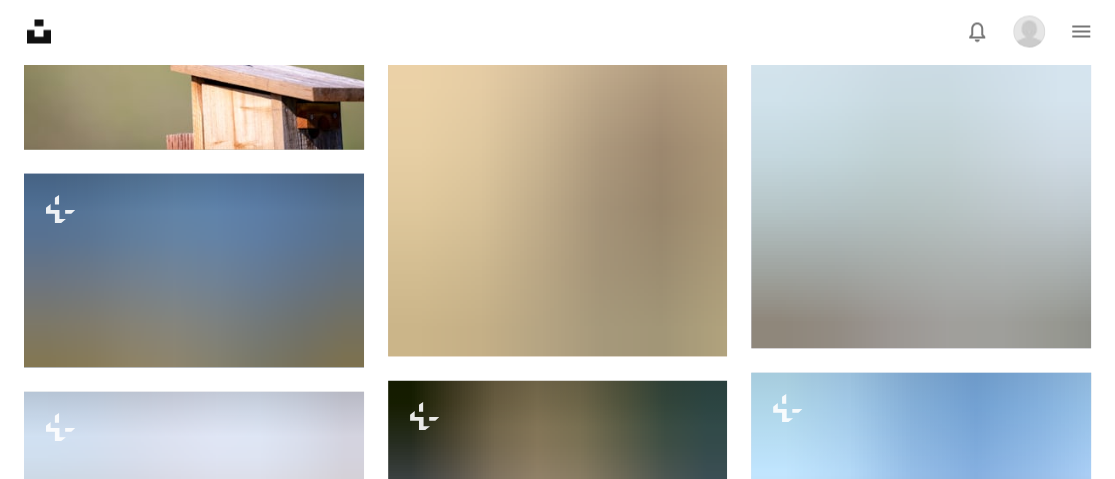 scroll, scrollTop: 20900, scrollLeft: 0, axis: vertical 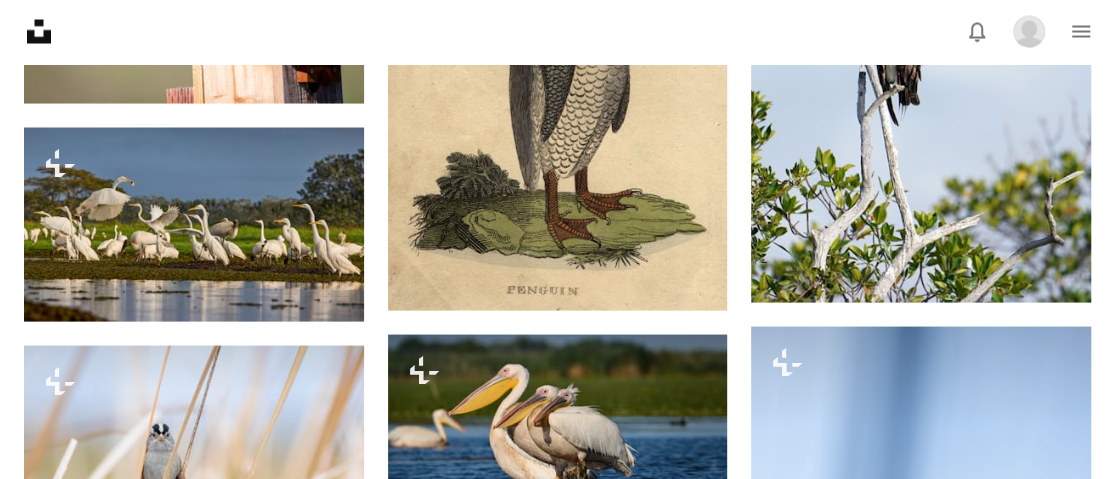 click on "Unsplash logo Unsplash Home" 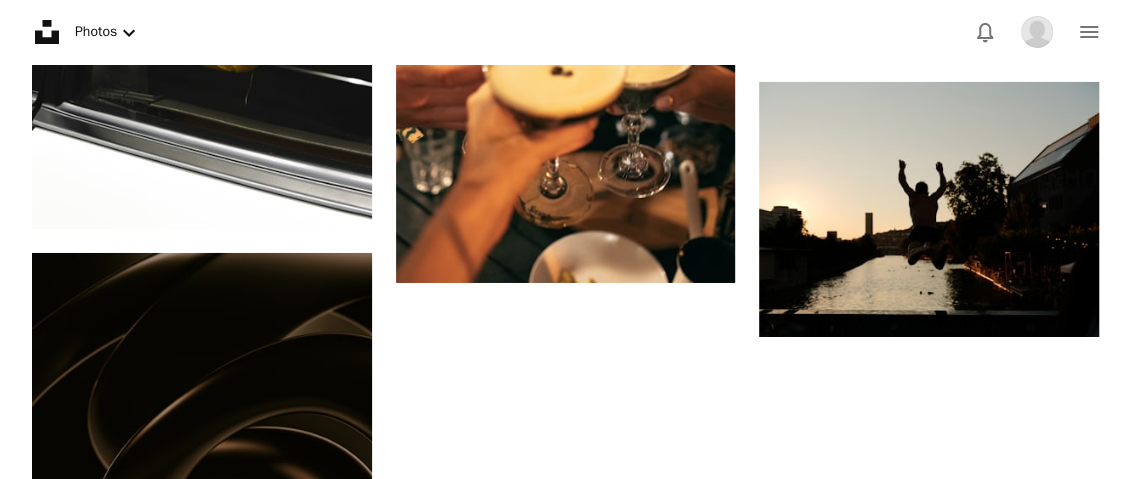 scroll, scrollTop: 0, scrollLeft: 0, axis: both 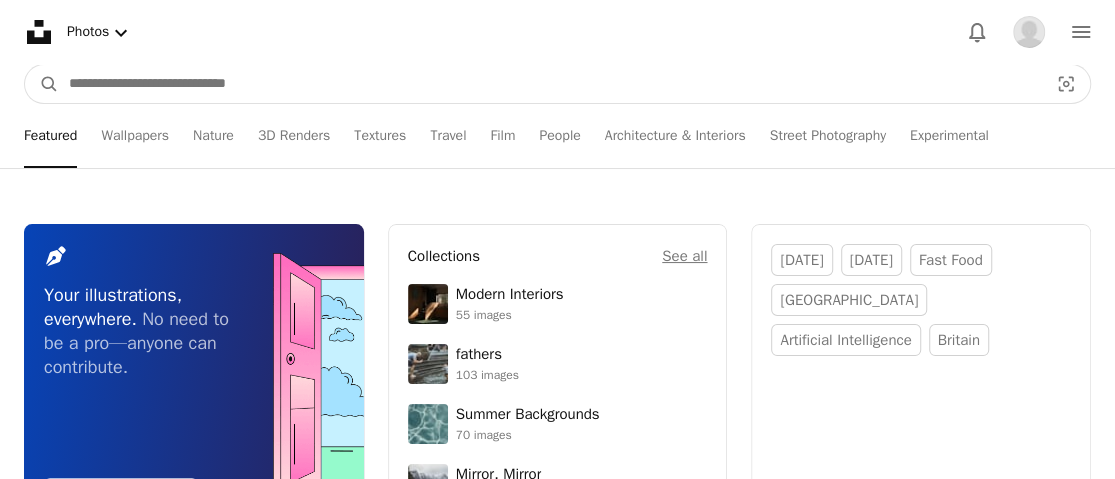 click at bounding box center [550, 84] 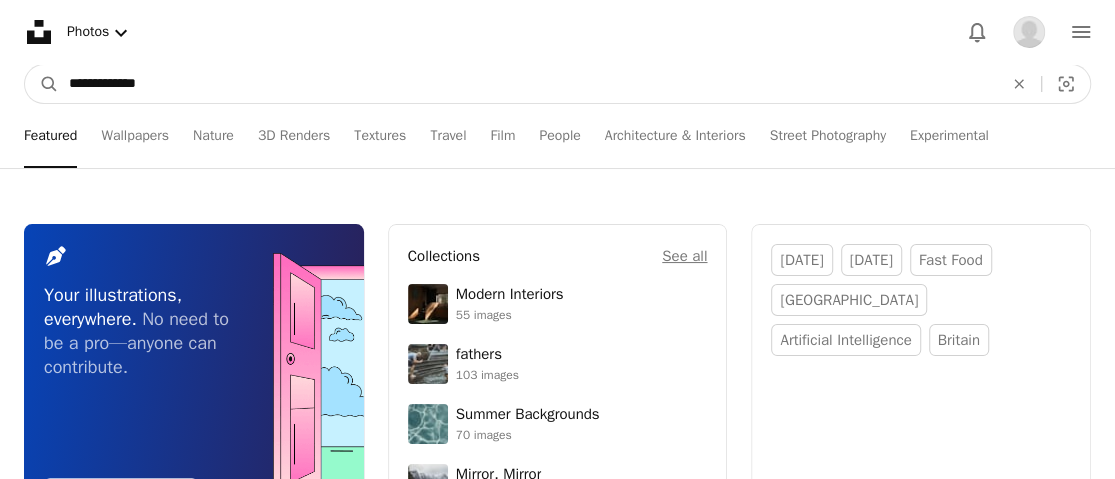 type on "**********" 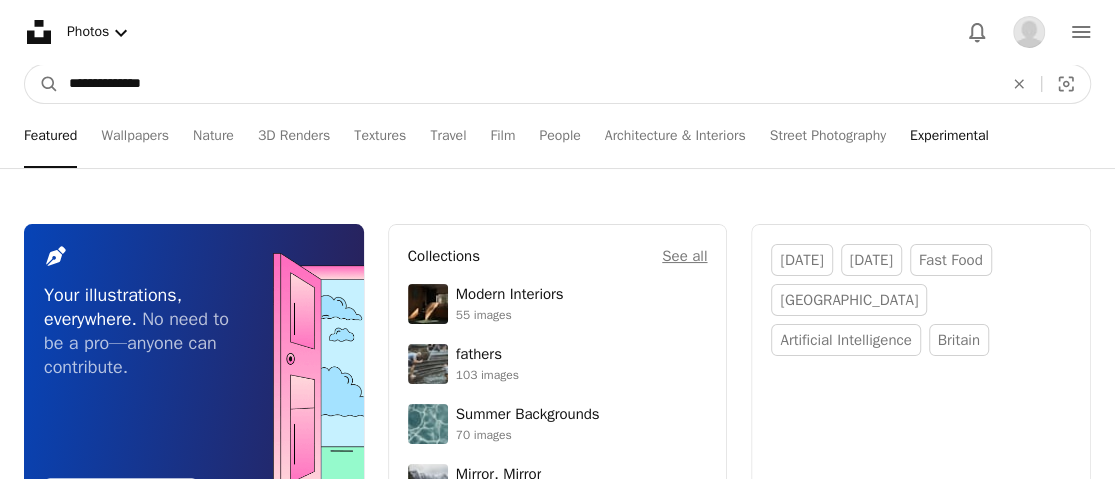 click on "A magnifying glass" at bounding box center [42, 84] 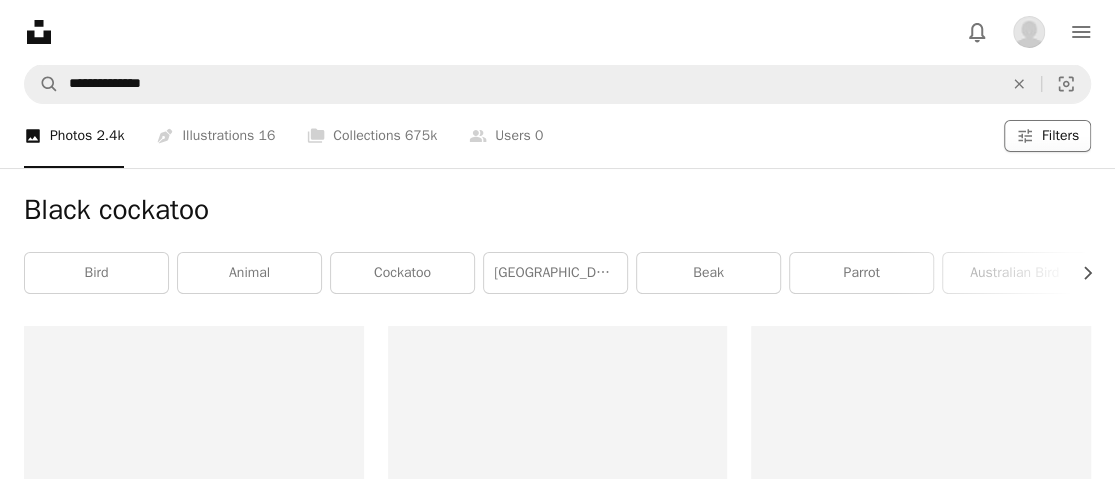 click on "Filters" at bounding box center (1060, 136) 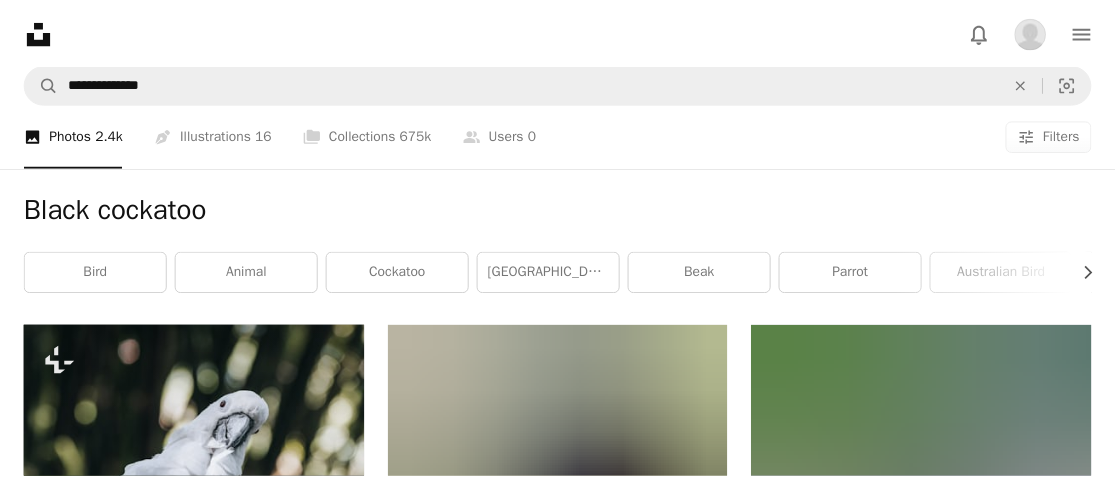 scroll, scrollTop: 310, scrollLeft: 0, axis: vertical 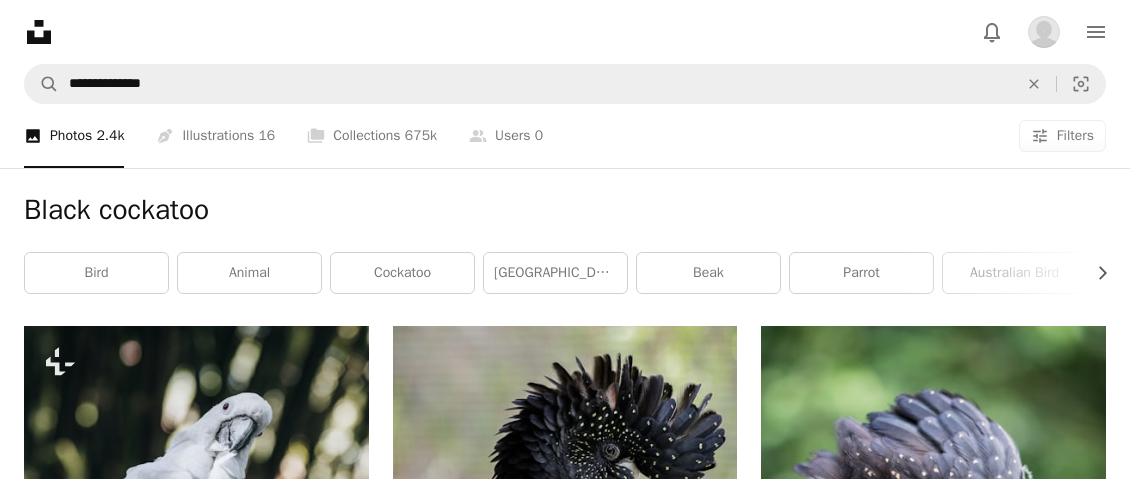 click on "Unsplash+" at bounding box center (565, 3269) 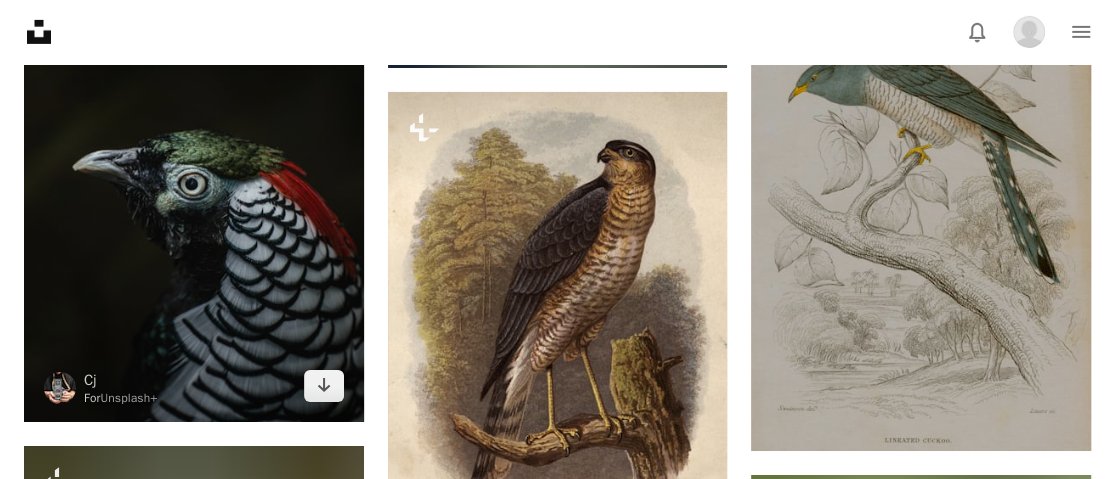 scroll, scrollTop: 3400, scrollLeft: 0, axis: vertical 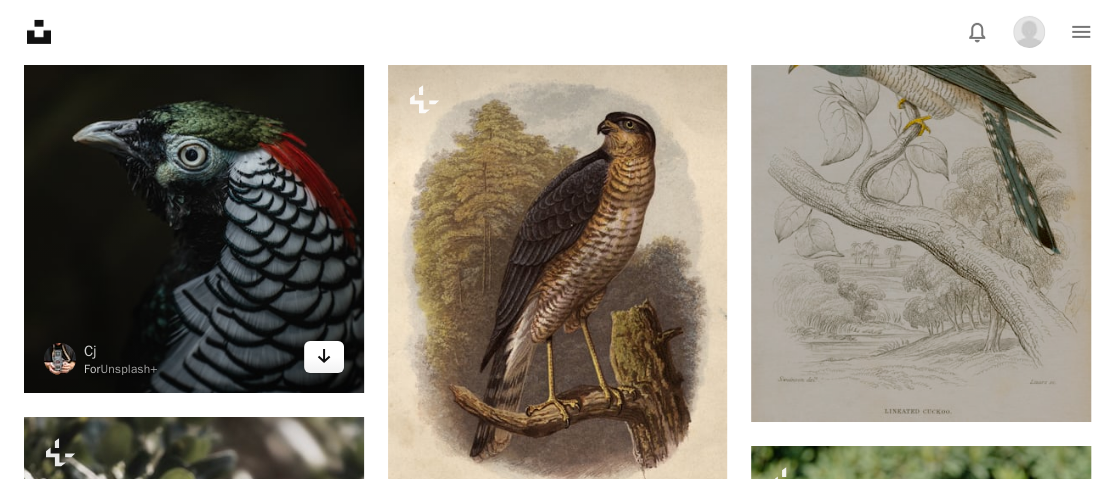 click on "Arrow pointing down" at bounding box center (324, 357) 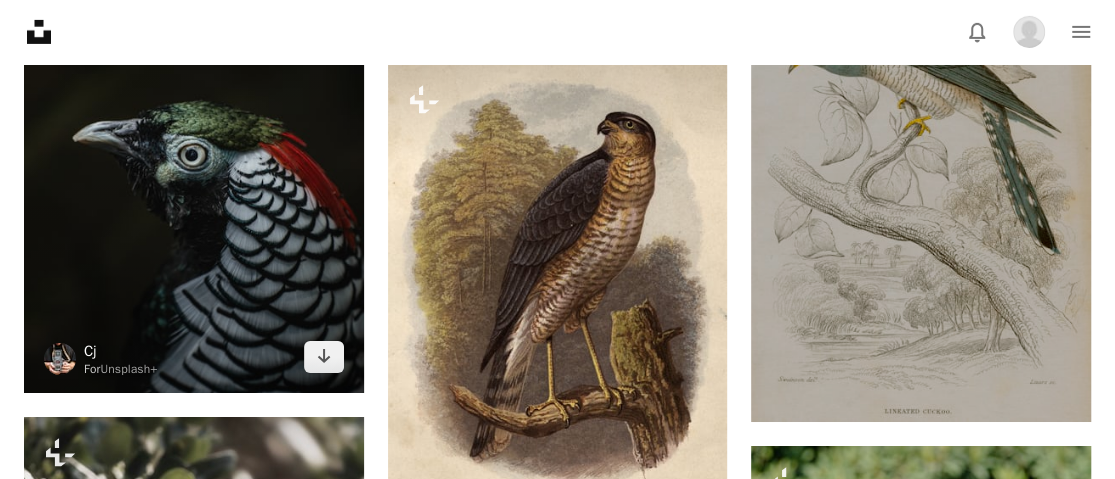 click on "Cj" at bounding box center [121, 351] 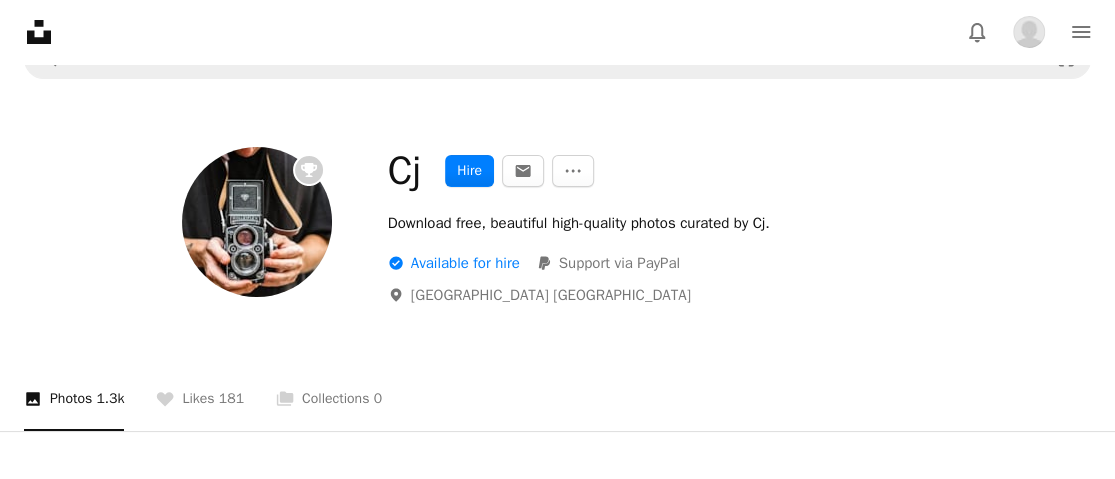 scroll, scrollTop: 0, scrollLeft: 0, axis: both 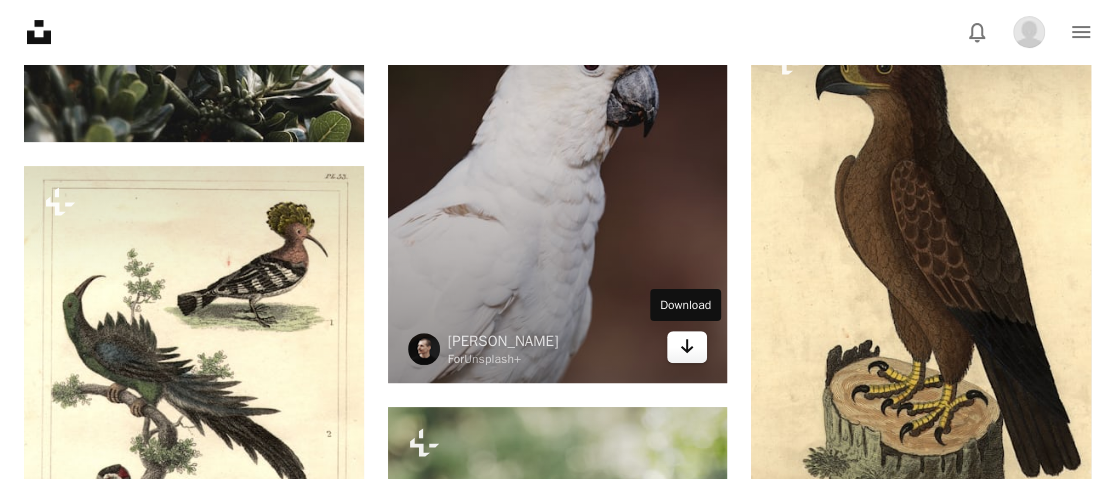 click on "Arrow pointing down" 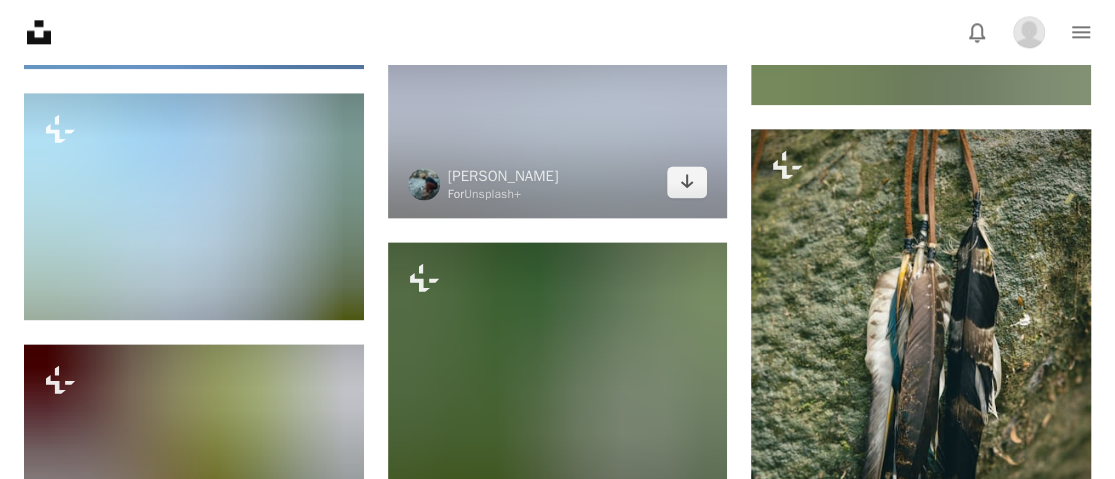 scroll, scrollTop: 5200, scrollLeft: 0, axis: vertical 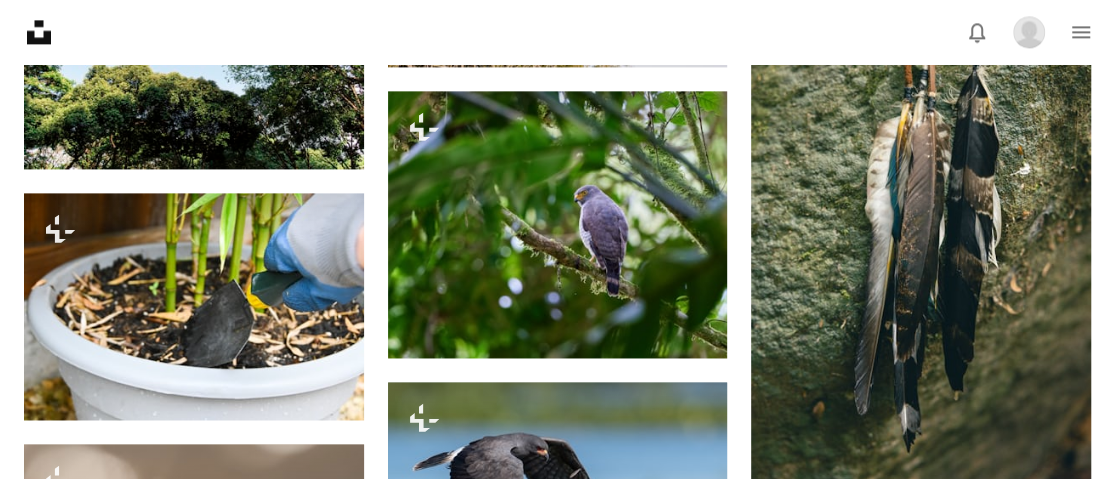 click on "Plus sign for Unsplash+ A heart A plus sign [PERSON_NAME] For  Unsplash+ Arrow pointing down Plus sign for Unsplash+ A heart A plus sign Getty Images For  Unsplash+ Arrow pointing down Plus sign for Unsplash+ A heart A plus sign Cj For  Unsplash+ Arrow pointing down Plus sign for Unsplash+ A heart A plus sign Getty Images For  Unsplash+ Arrow pointing down Plus sign for Unsplash+ A heart A plus sign Getty Images For  Unsplash+ Arrow pointing down Plus sign for Unsplash+ A heart A plus sign Getty Images For  Unsplash+ Arrow pointing down Plus sign for Unsplash+ A heart A plus sign [PERSON_NAME] For  Unsplash+ Arrow pointing down Plus sign for Unsplash+ A heart A plus sign Cj For  Unsplash+ Arrow pointing down Plus sign for Unsplash+ A heart A plus sign [PERSON_NAME] For  Unsplash+ Arrow pointing down Plus sign for Unsplash+ A heart A plus sign Getty Images For  Unsplash+ Arrow pointing down Plus sign for Unsplash+ A heart A plus sign [PERSON_NAME] For  Unsplash+ Arrow pointing down A heart A plus sign" at bounding box center [557, -601] 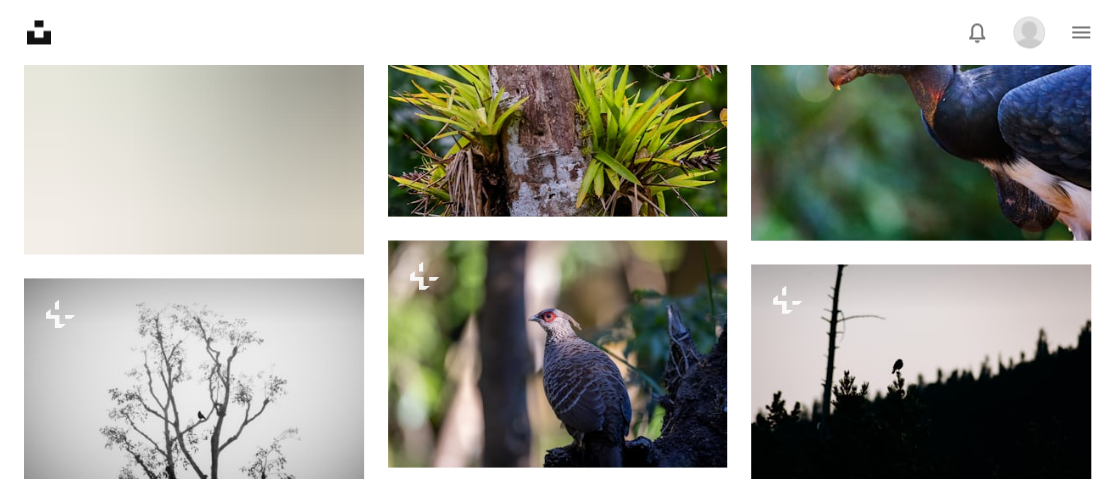 scroll, scrollTop: 13101, scrollLeft: 0, axis: vertical 